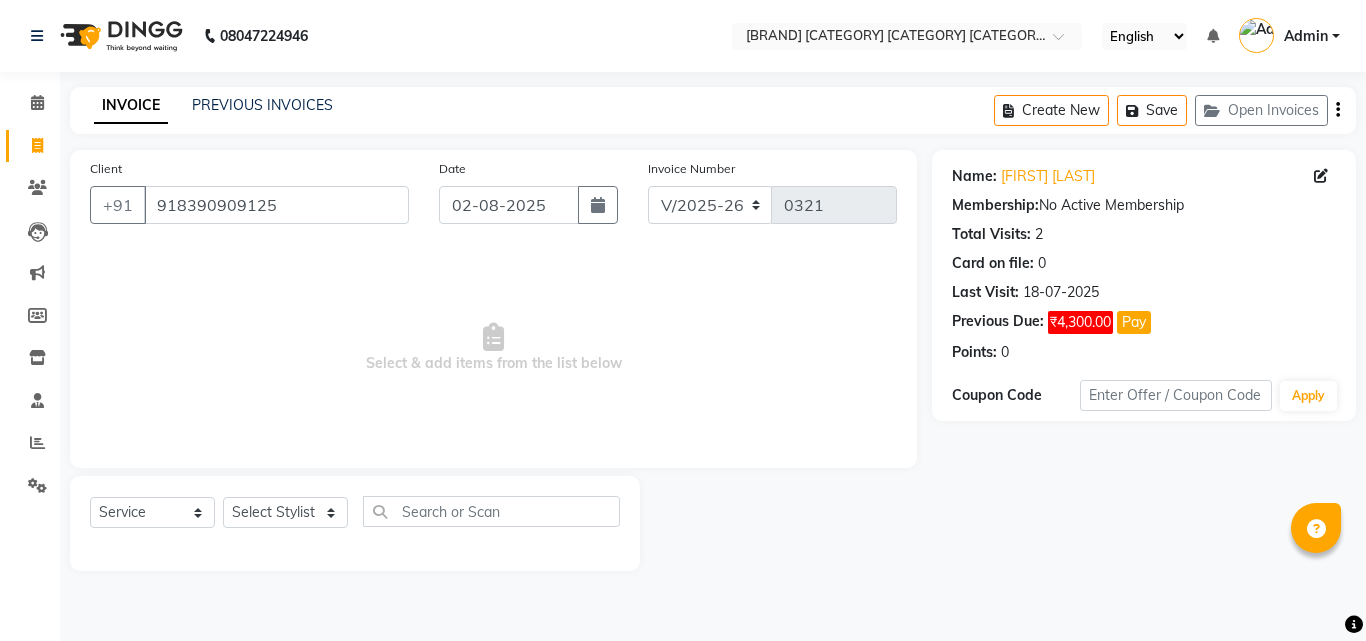 select on "4568" 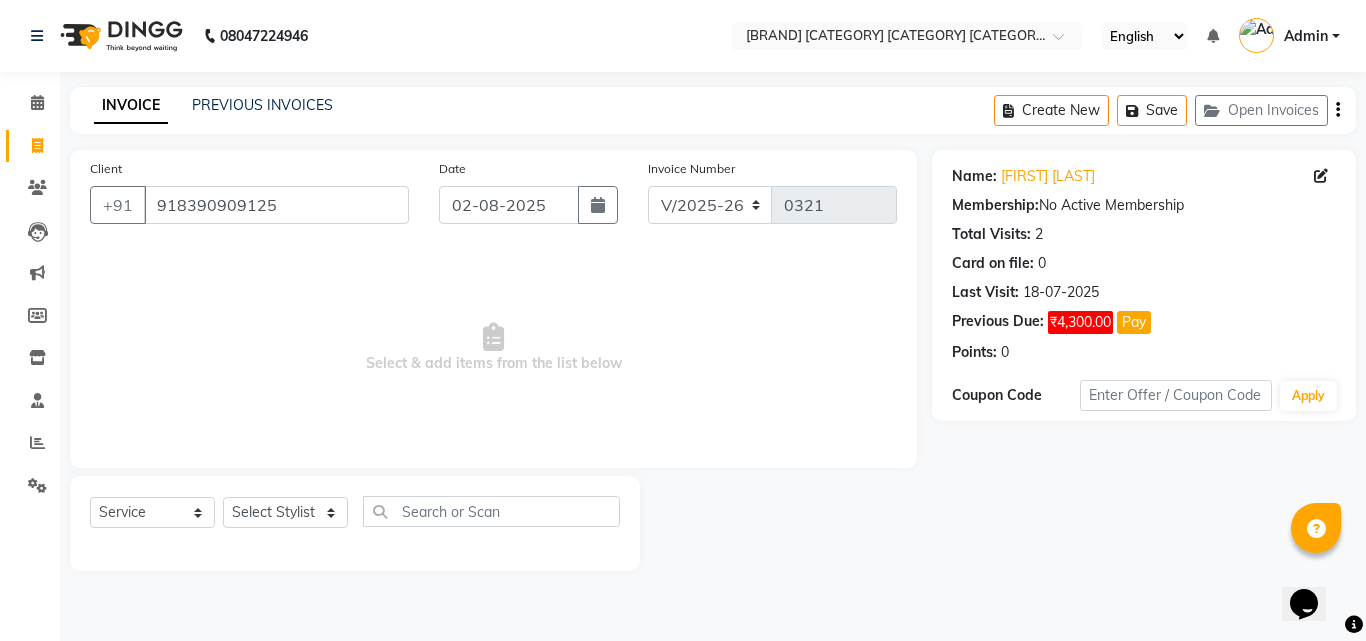scroll, scrollTop: 0, scrollLeft: 0, axis: both 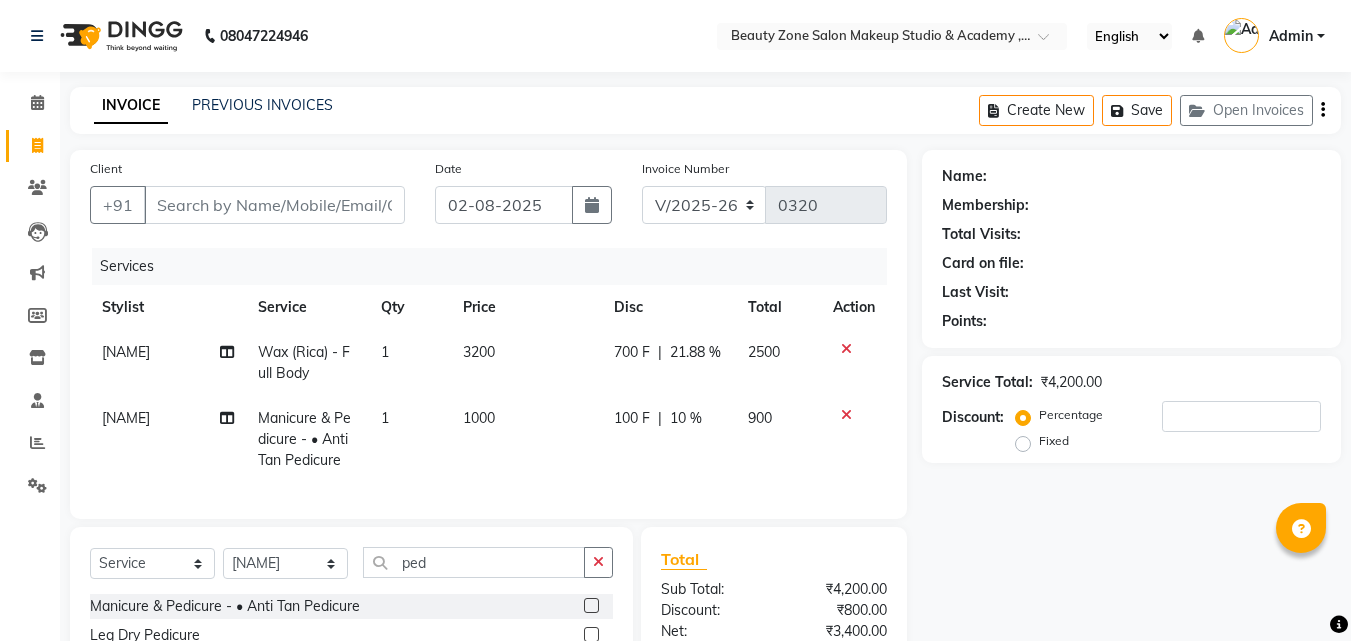 select on "4568" 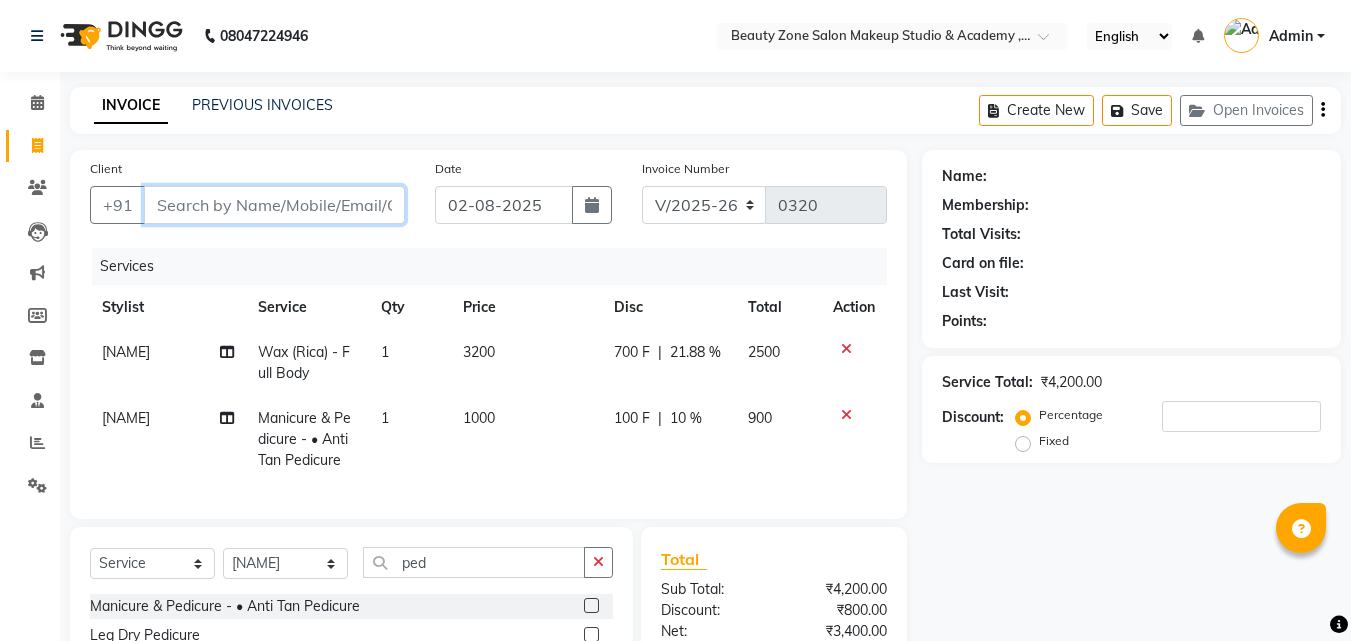 scroll, scrollTop: 0, scrollLeft: 0, axis: both 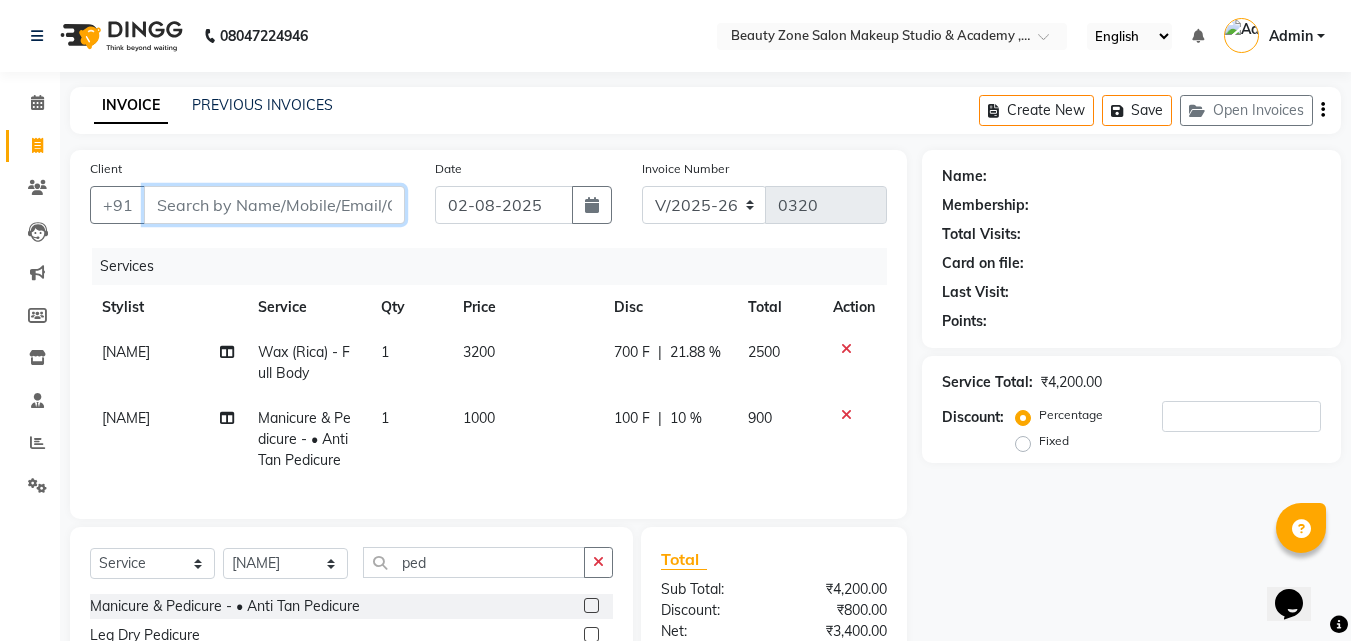 click on "Client" at bounding box center (274, 205) 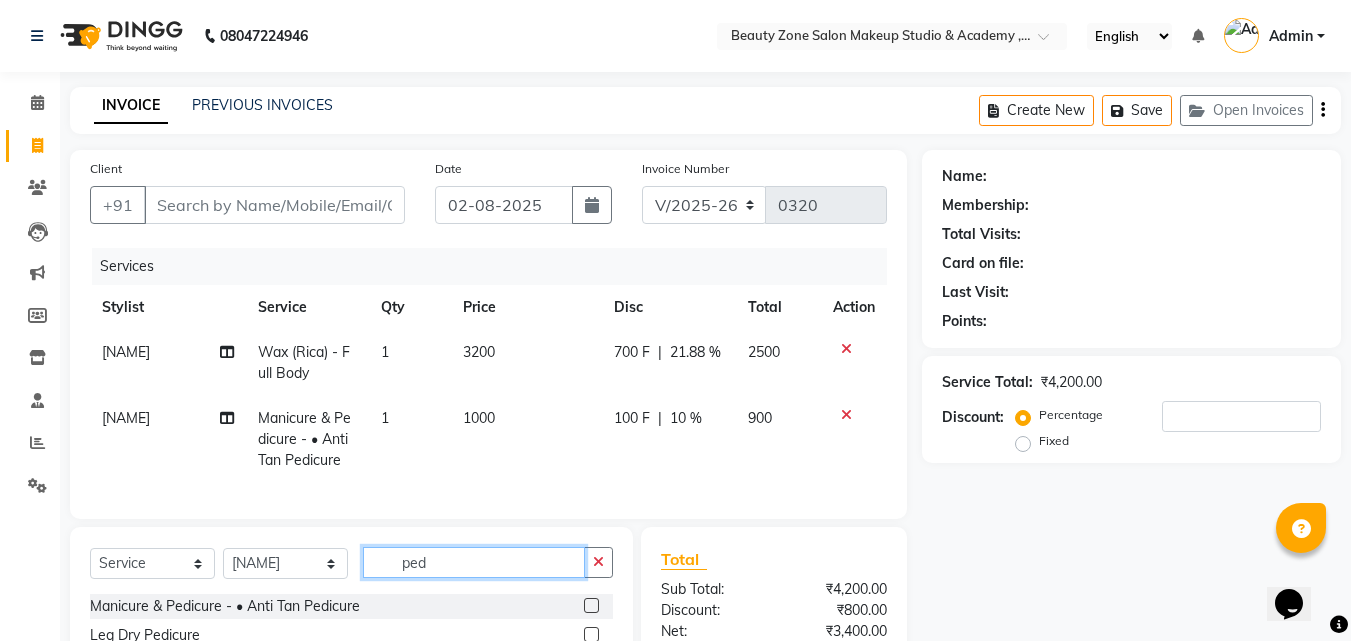 click on "ped" 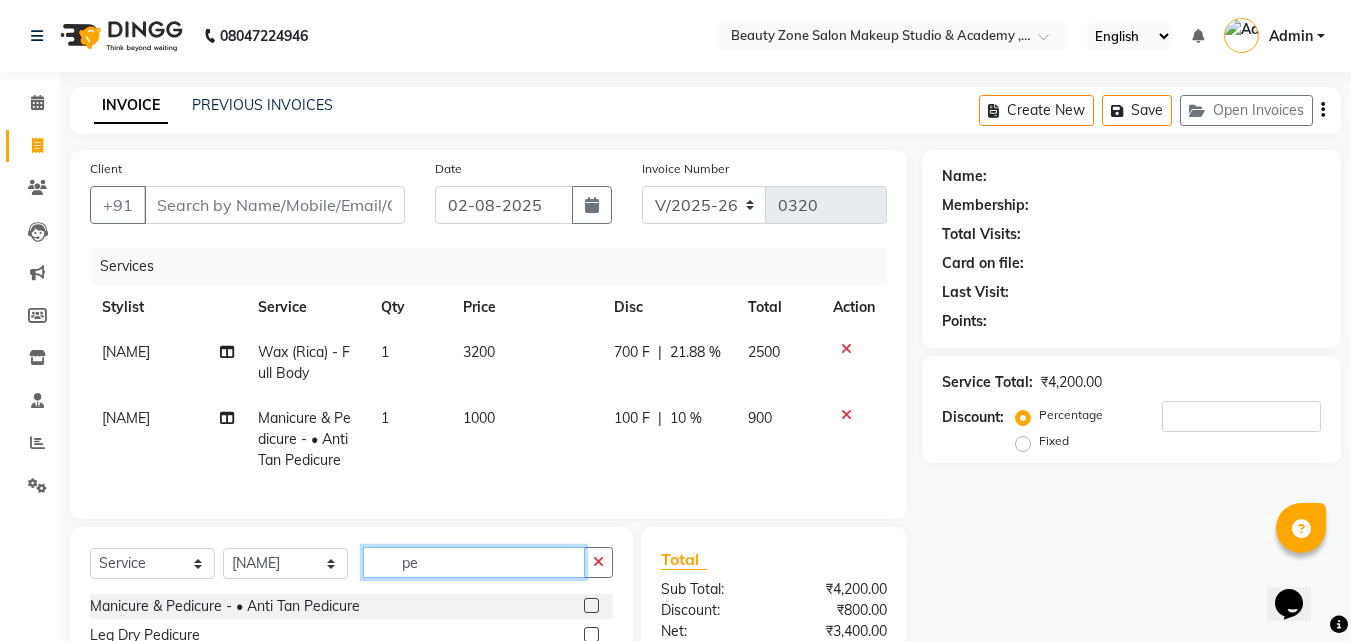 type on "p" 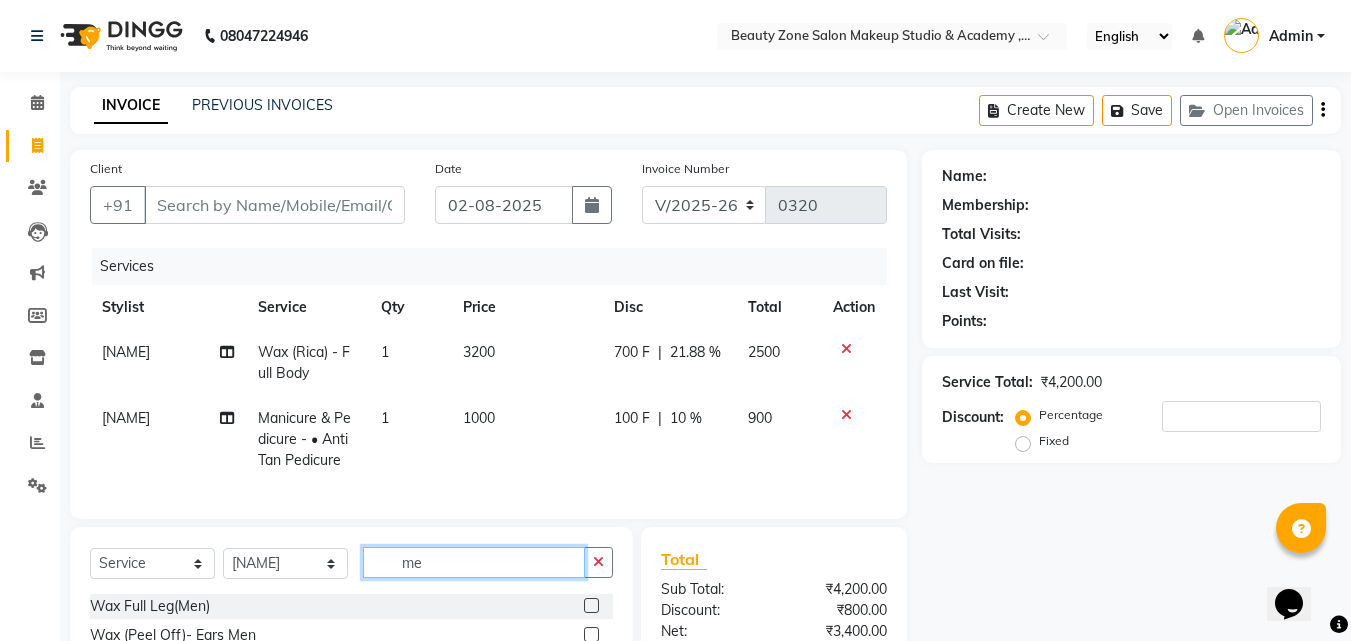 type on "m" 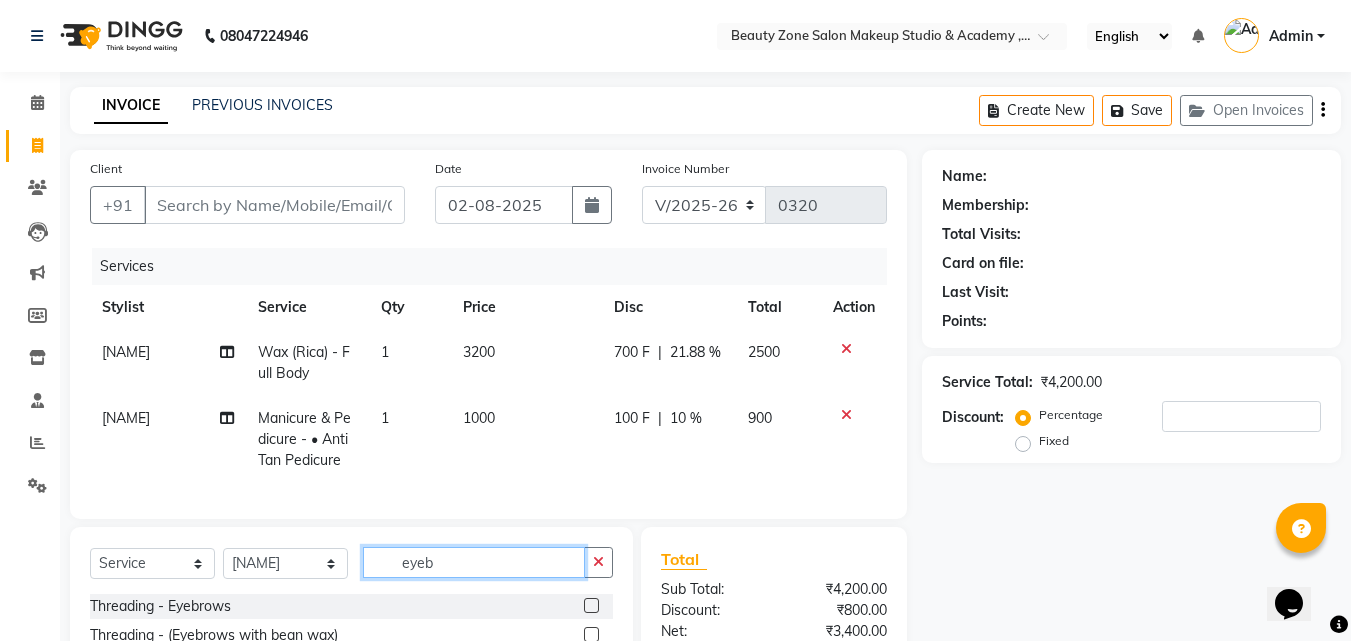 type on "eyeb" 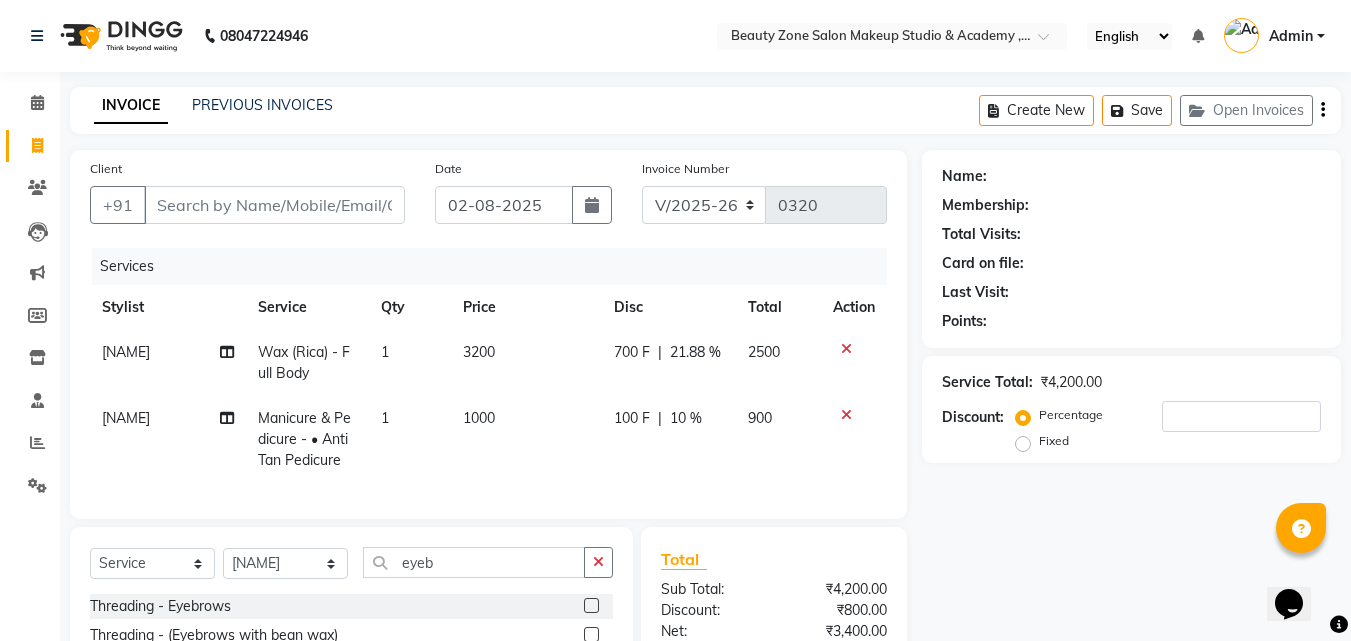 click 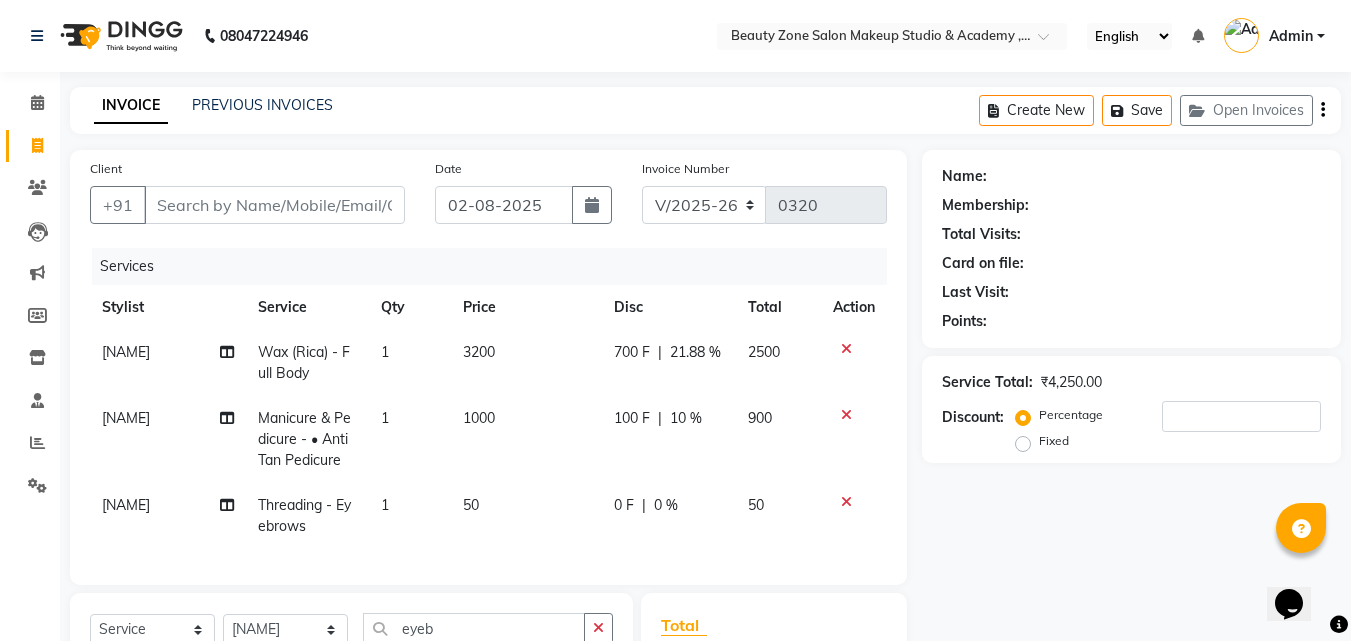 checkbox on "false" 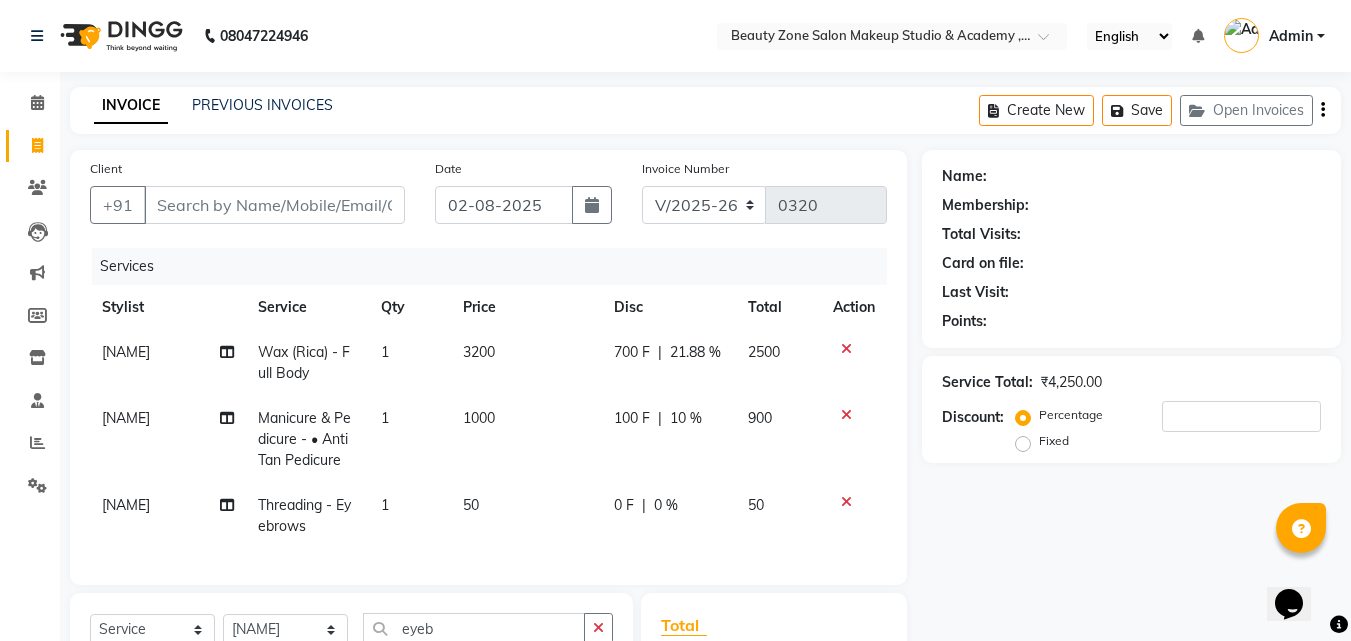scroll, scrollTop: 249, scrollLeft: 0, axis: vertical 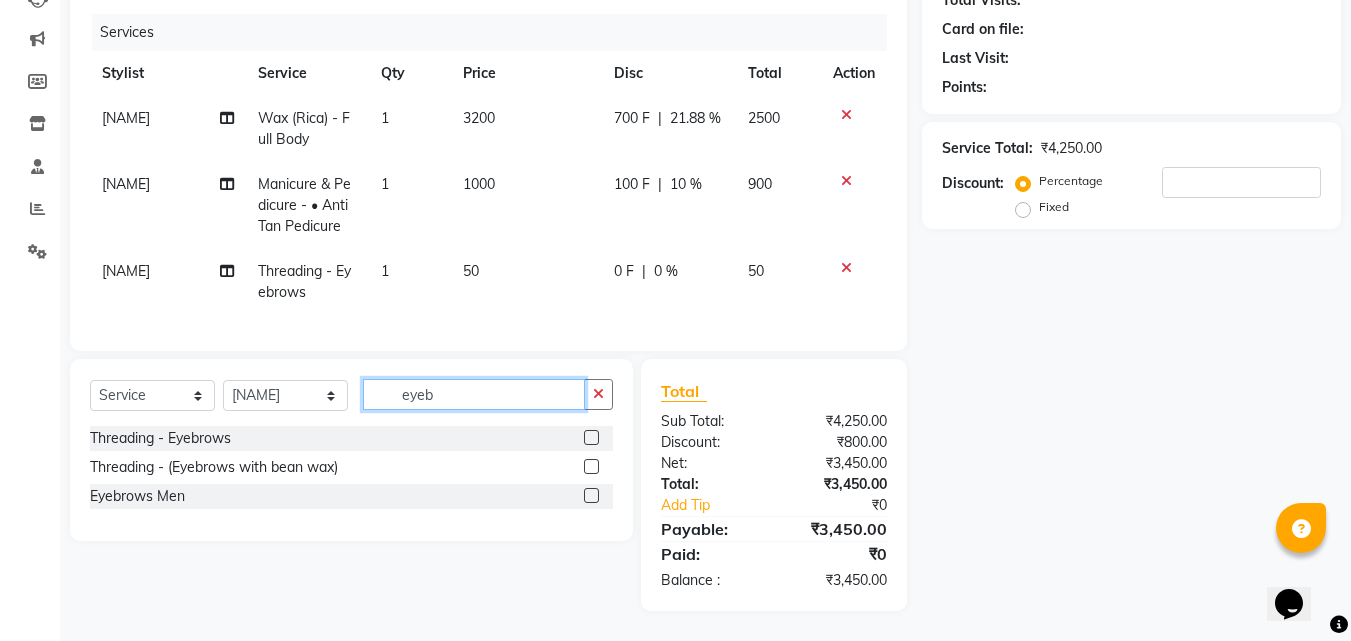 click on "eyeb" 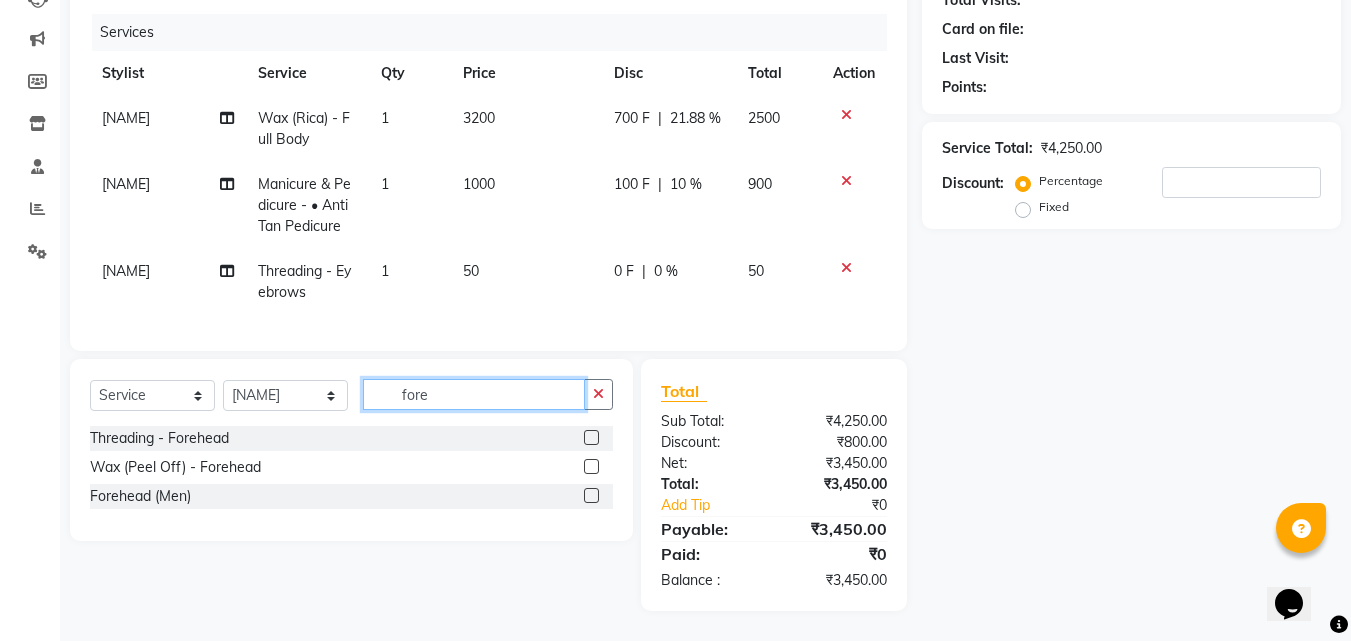 type on "fore" 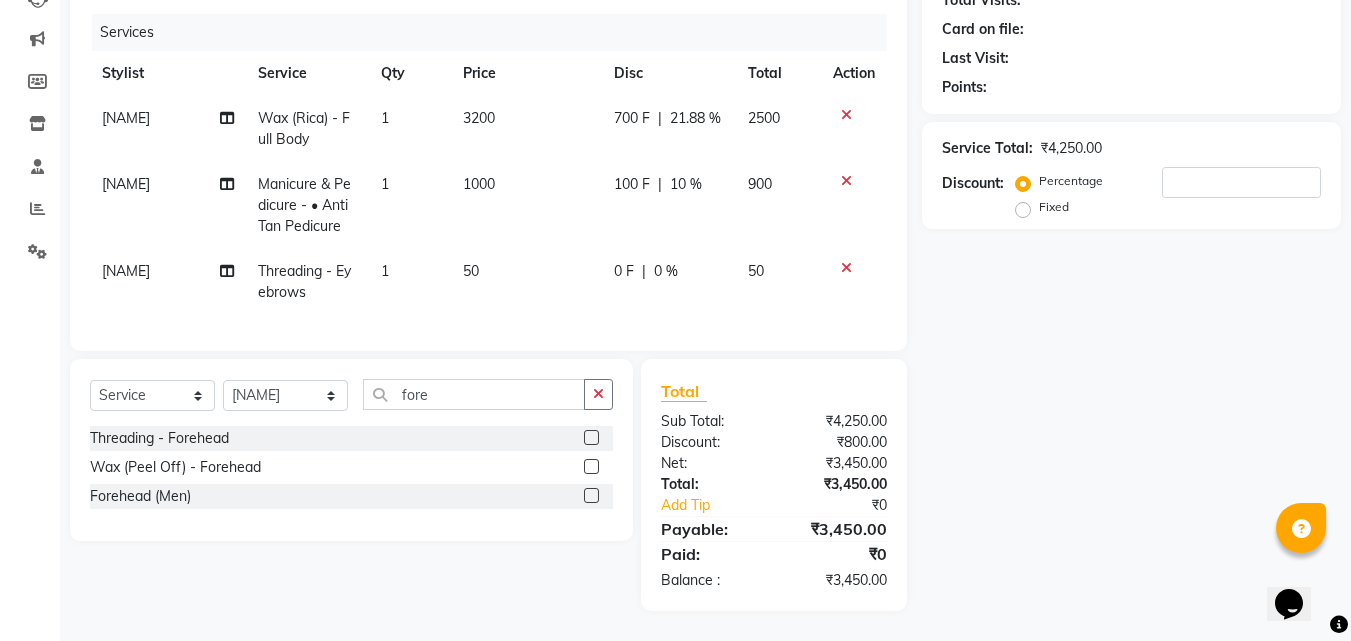 click 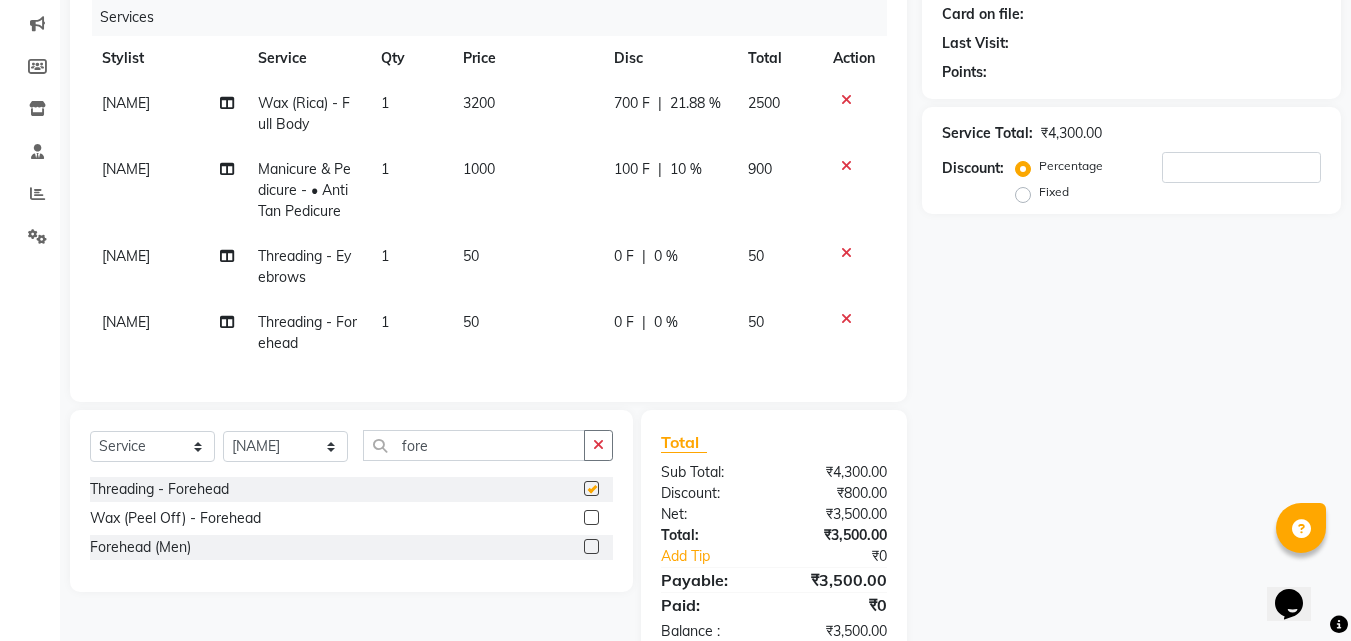 checkbox on "false" 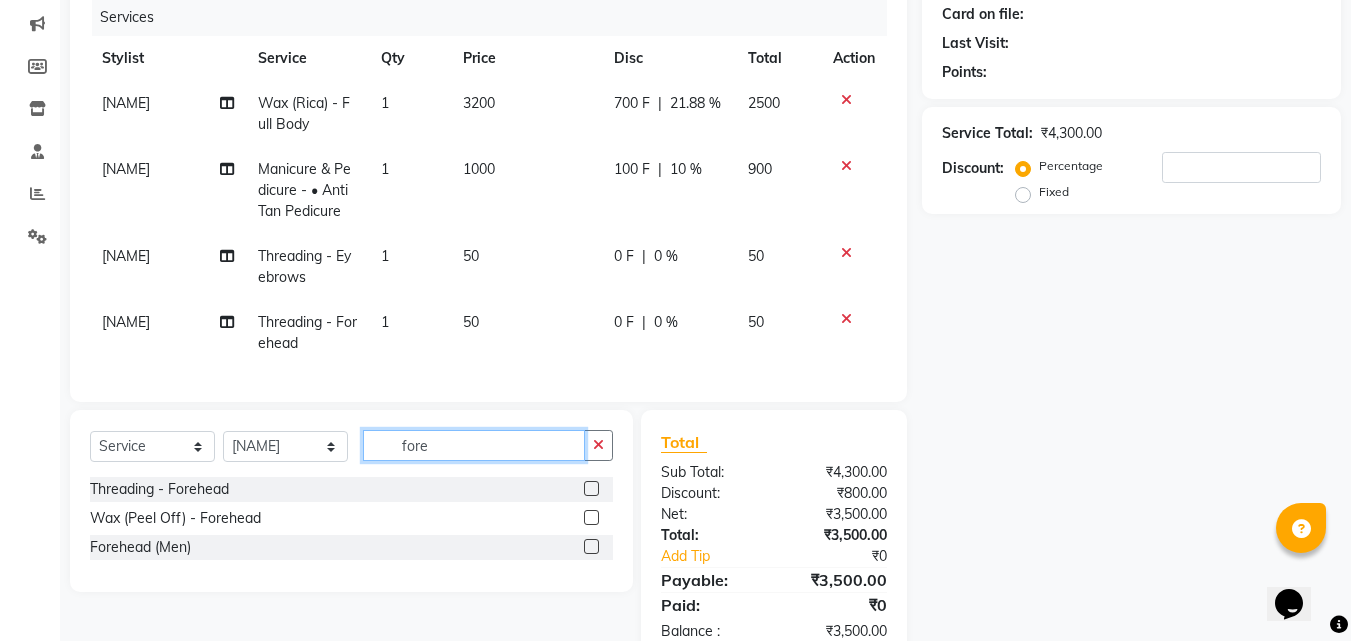 click on "fore" 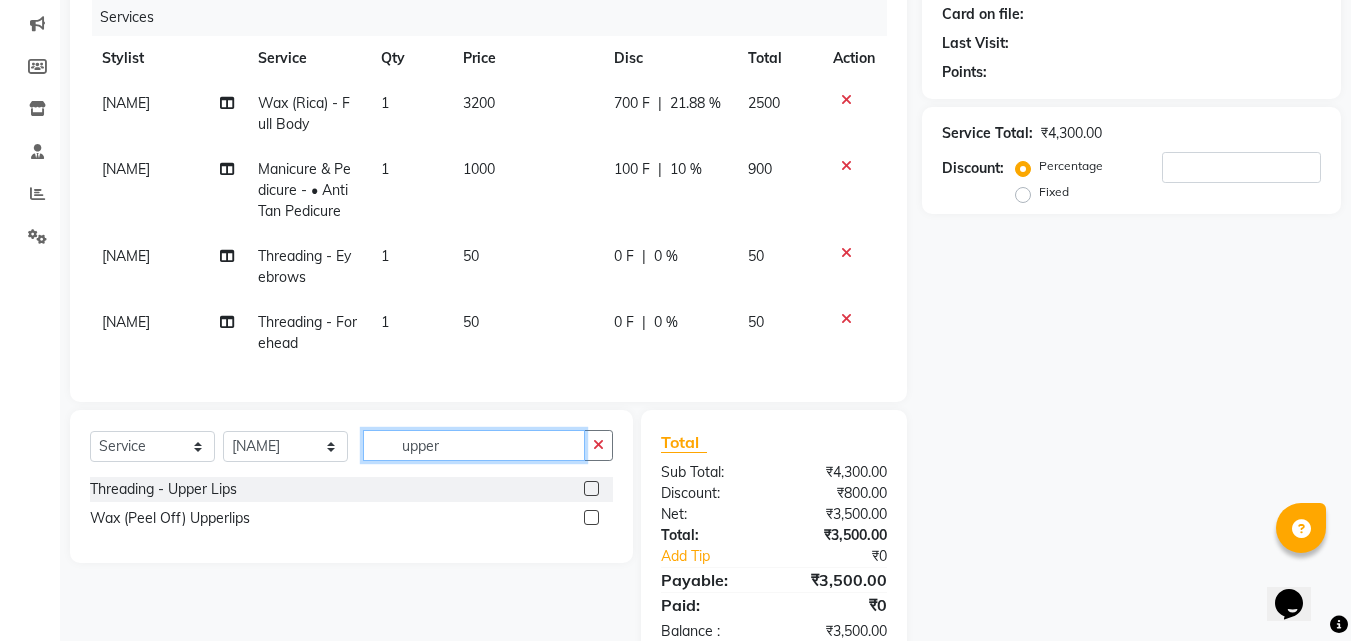type on "upper" 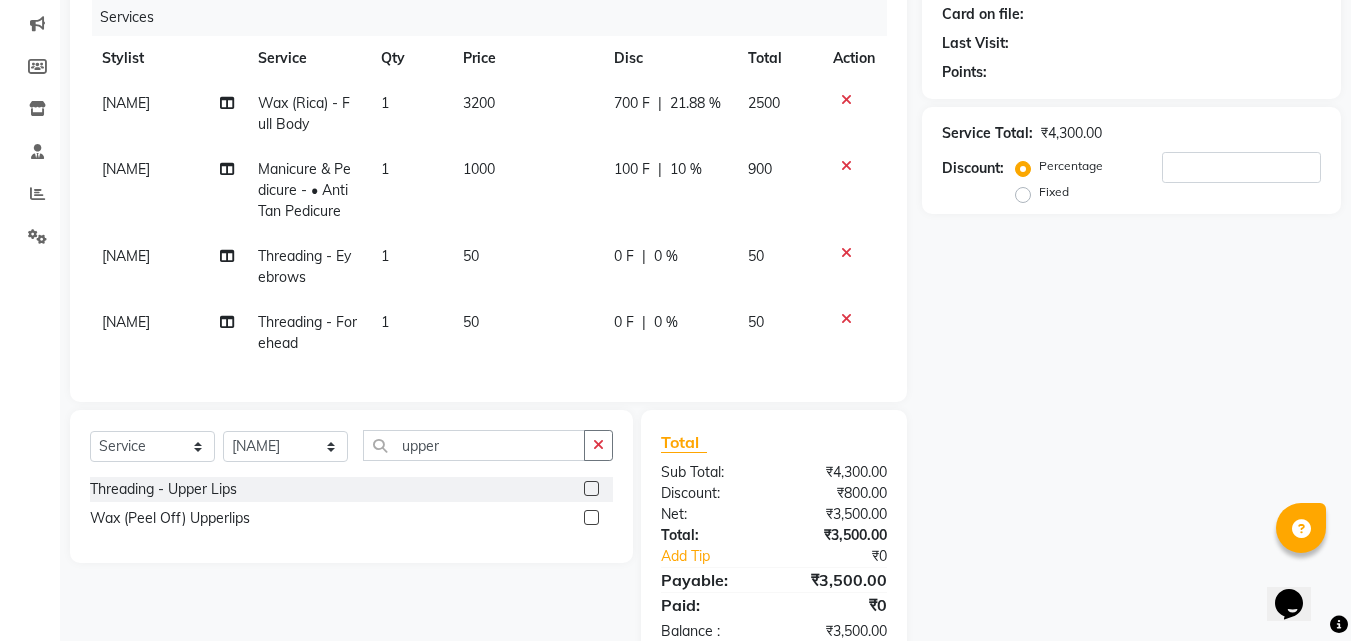 click 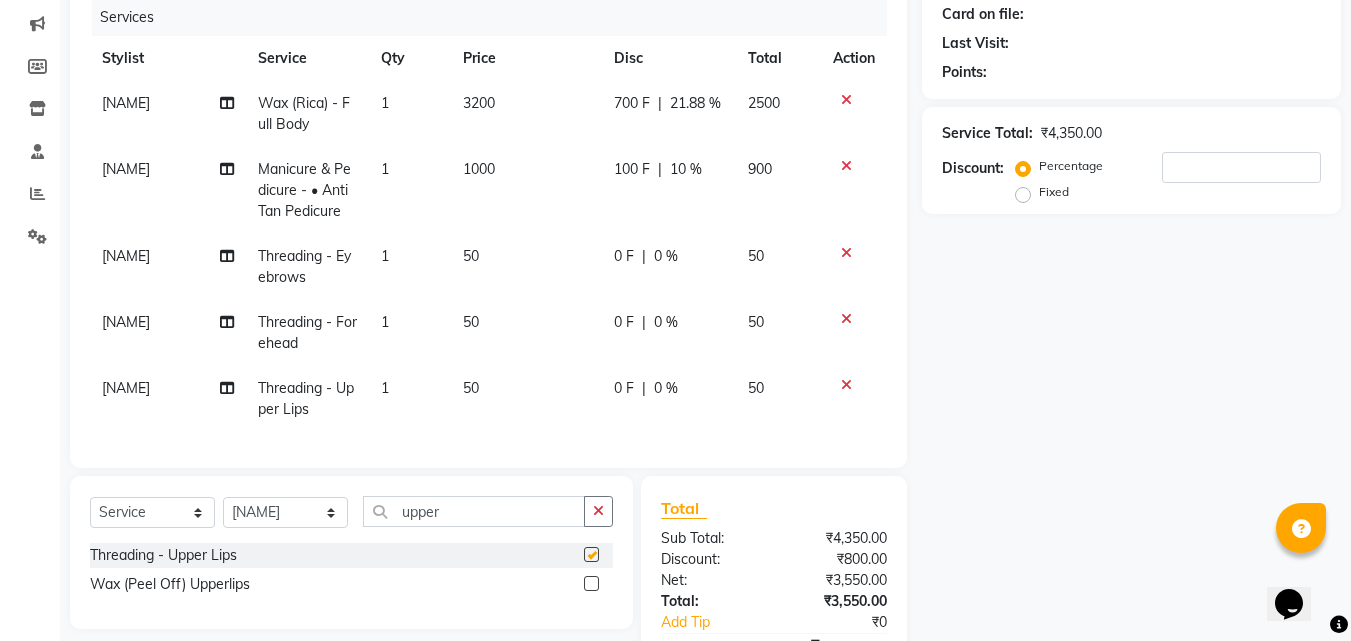 checkbox on "false" 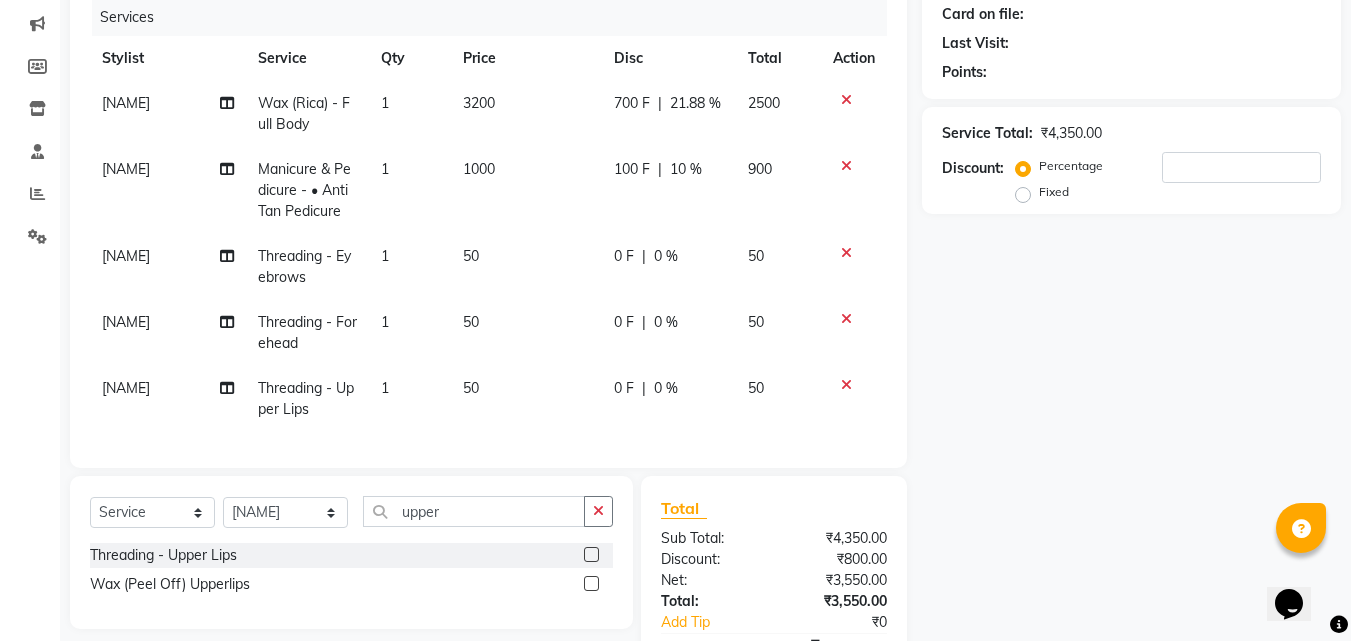 scroll, scrollTop: 381, scrollLeft: 0, axis: vertical 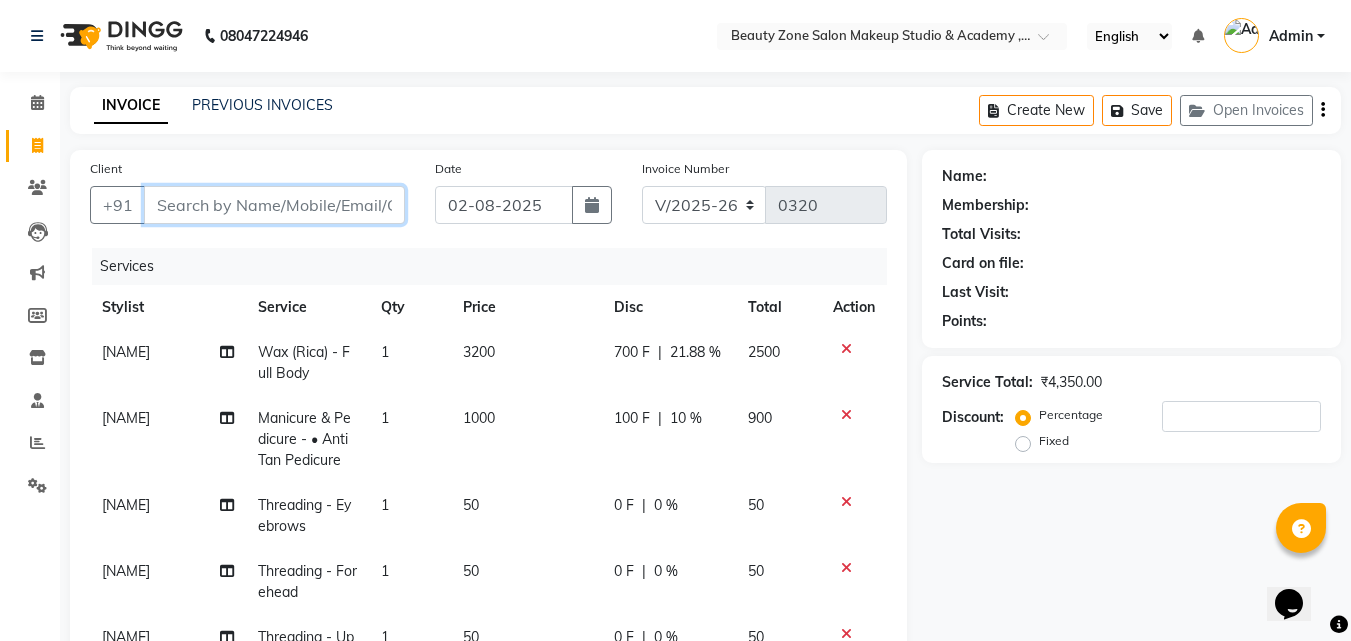 click on "Client" at bounding box center [274, 205] 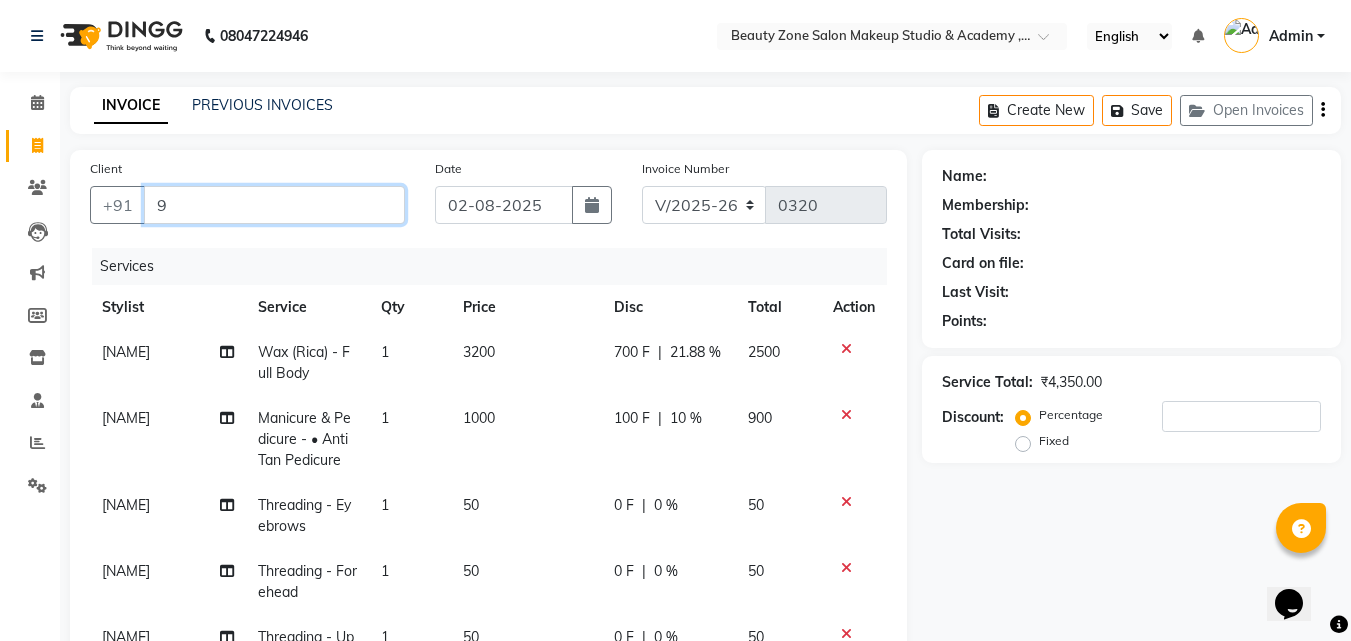 type on "0" 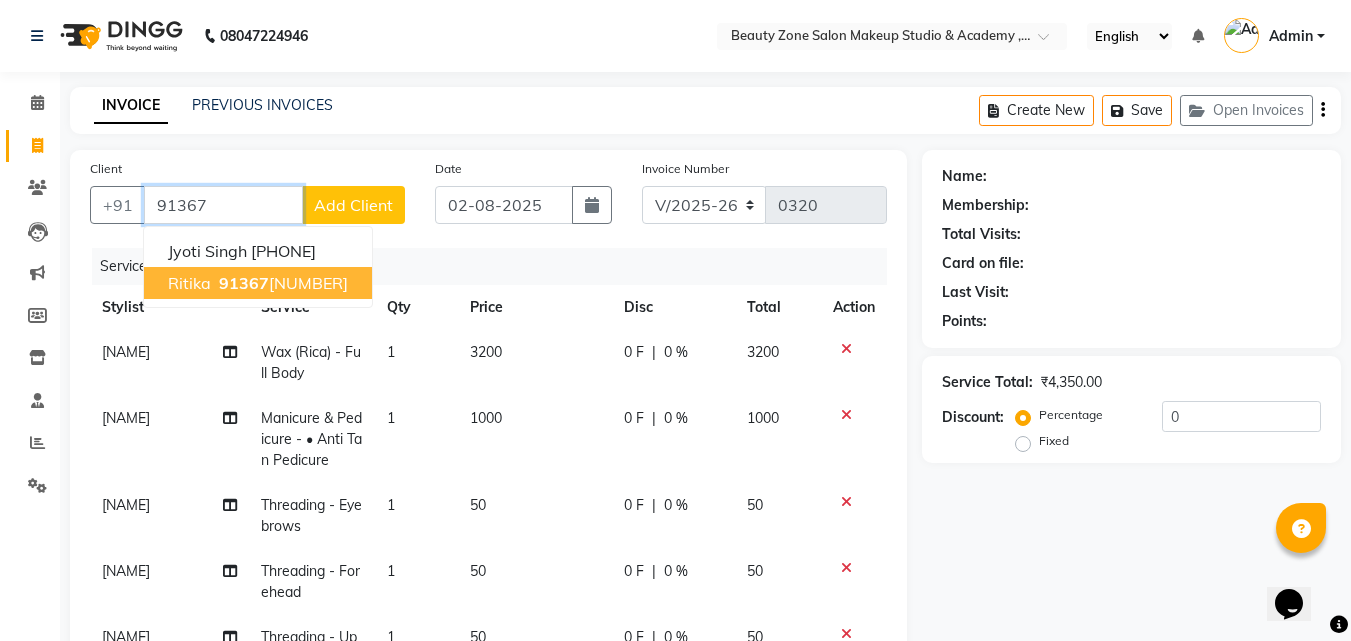 click on "91367" at bounding box center (244, 283) 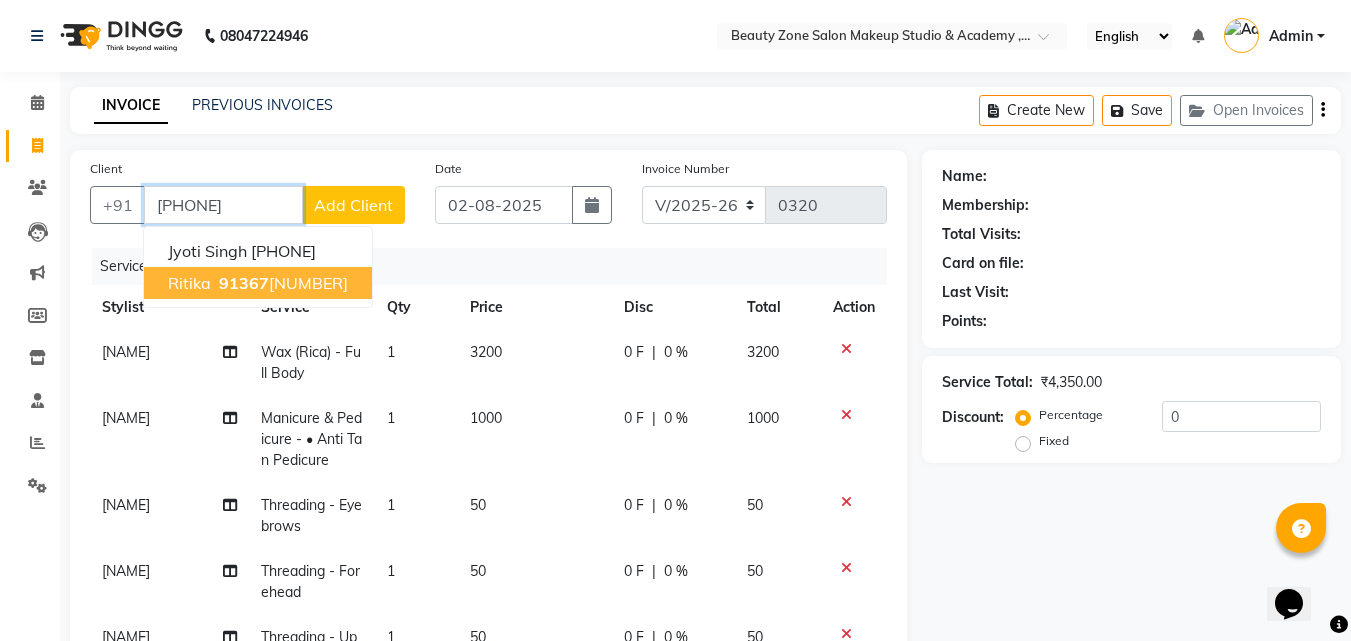 type on "[PHONE]" 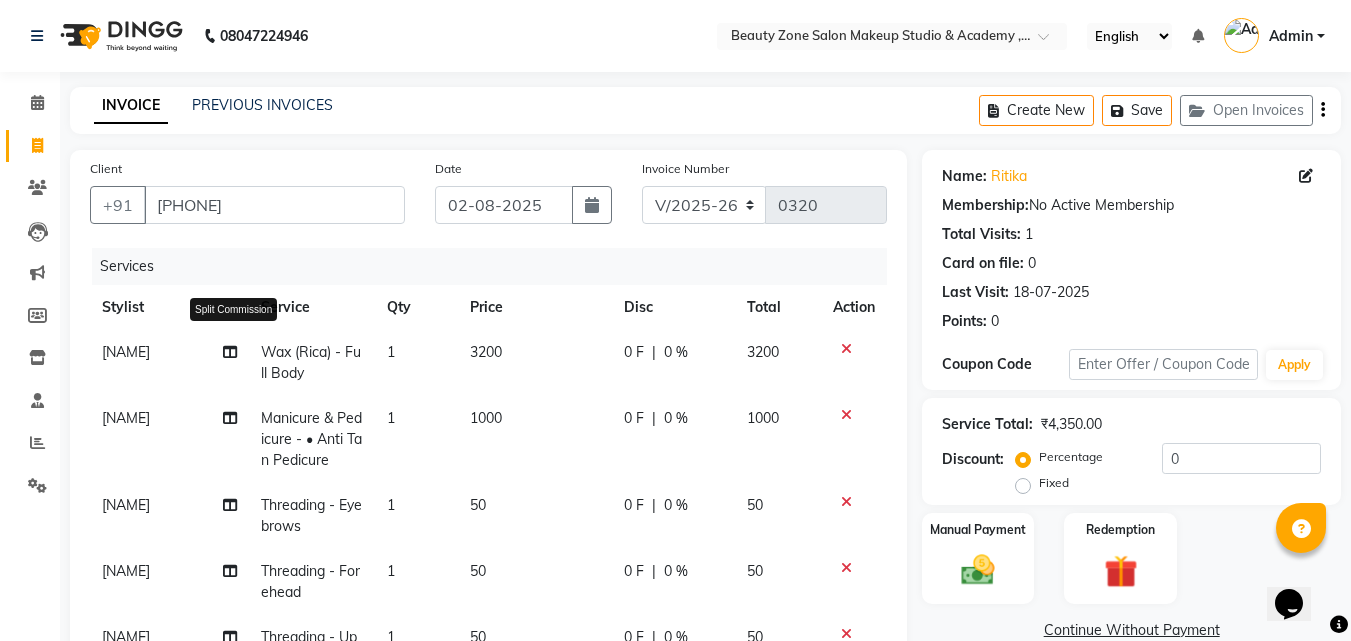 drag, startPoint x: 250, startPoint y: 367, endPoint x: 237, endPoint y: 355, distance: 17.691807 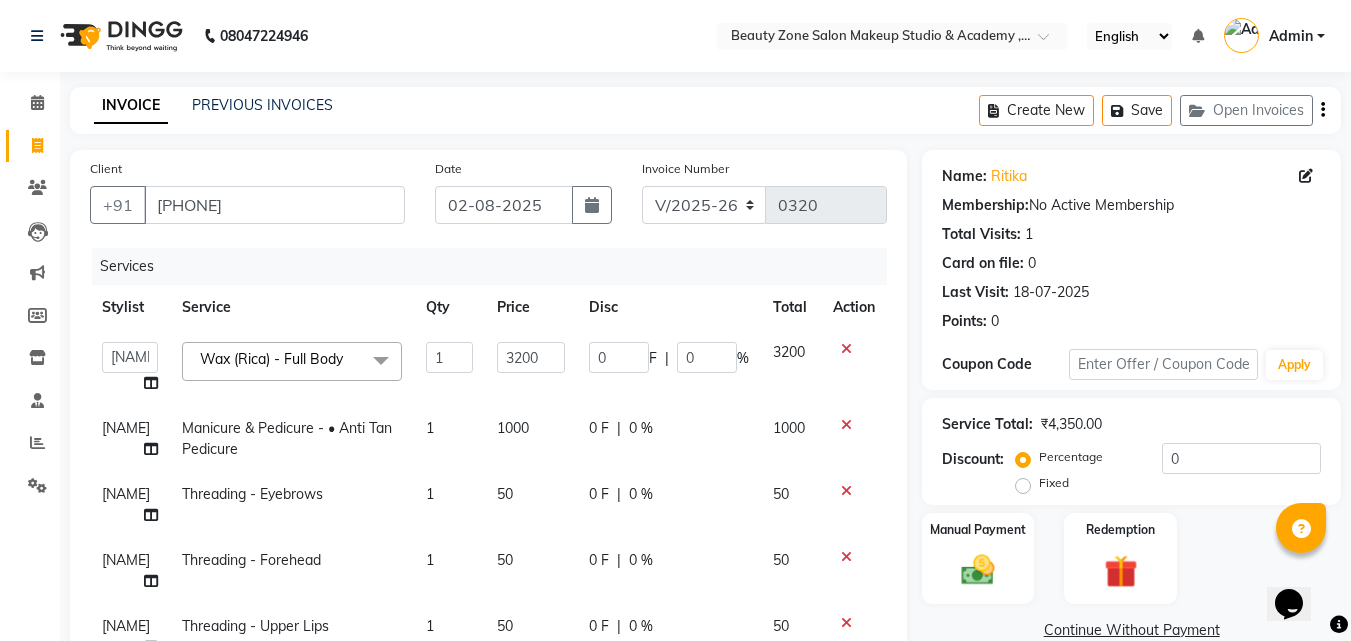click on "Wax (Rica) - Full Body" 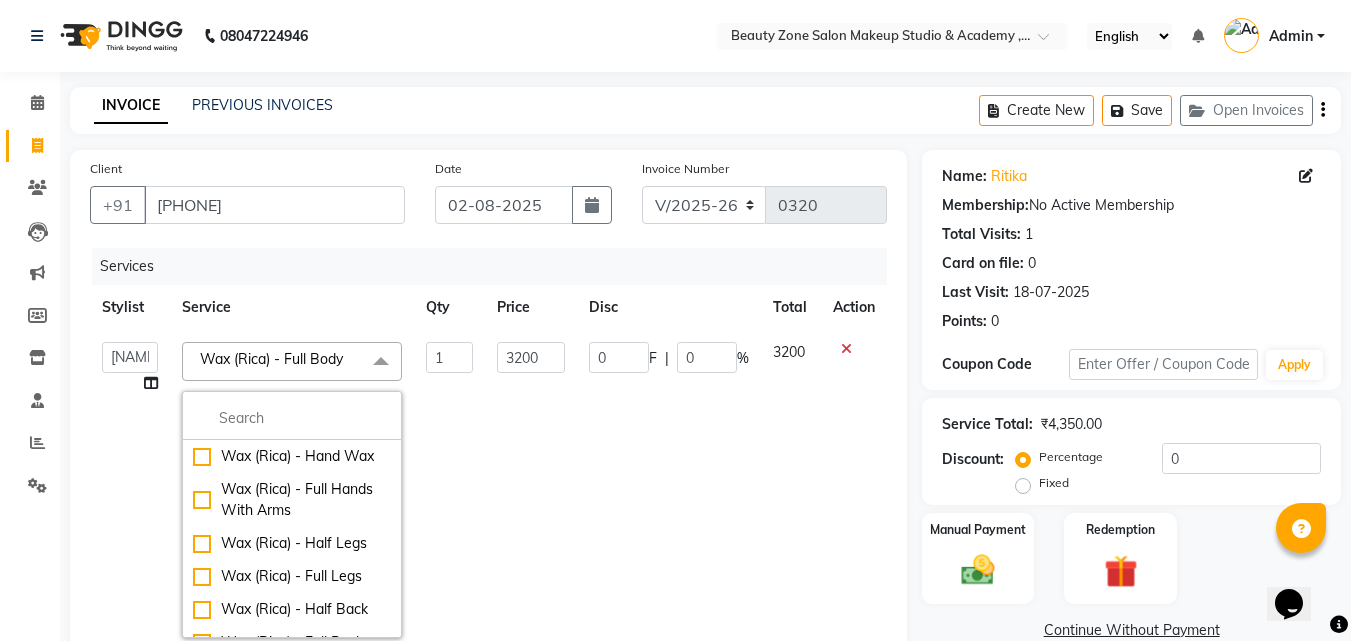 click on "Wax (Rica) - Full Body" 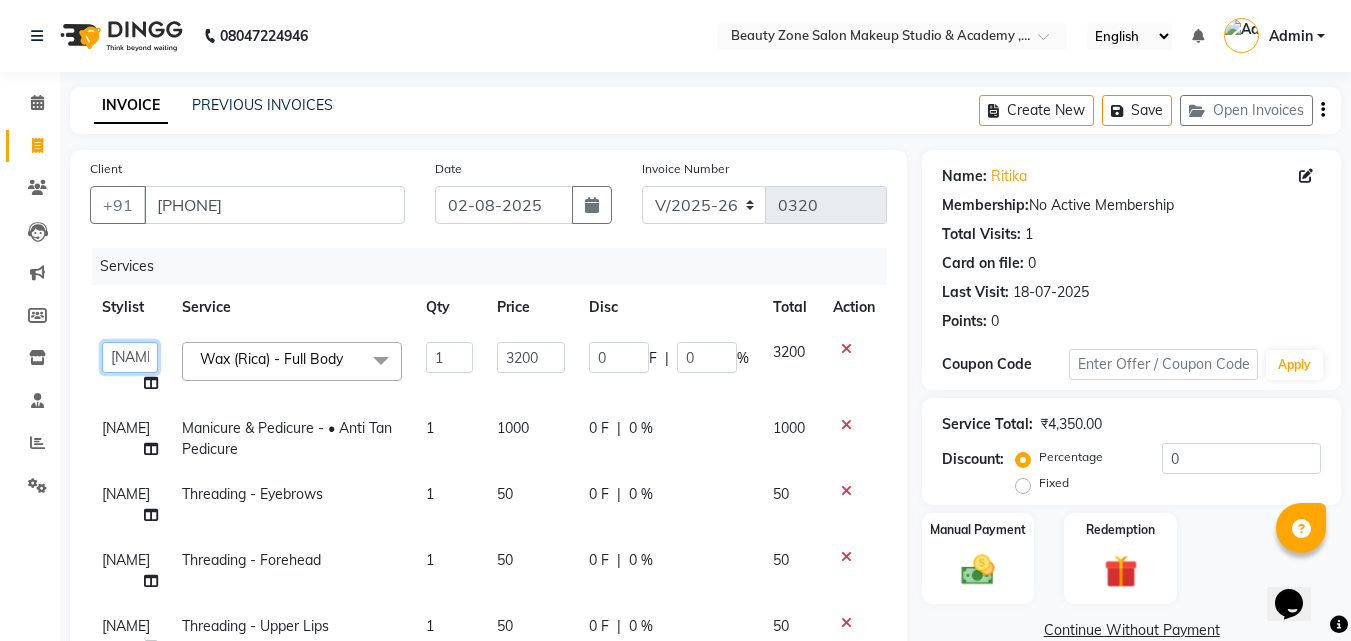 click on "Amol Walke   Meghna Meshram   Shivani Eknath Khade" 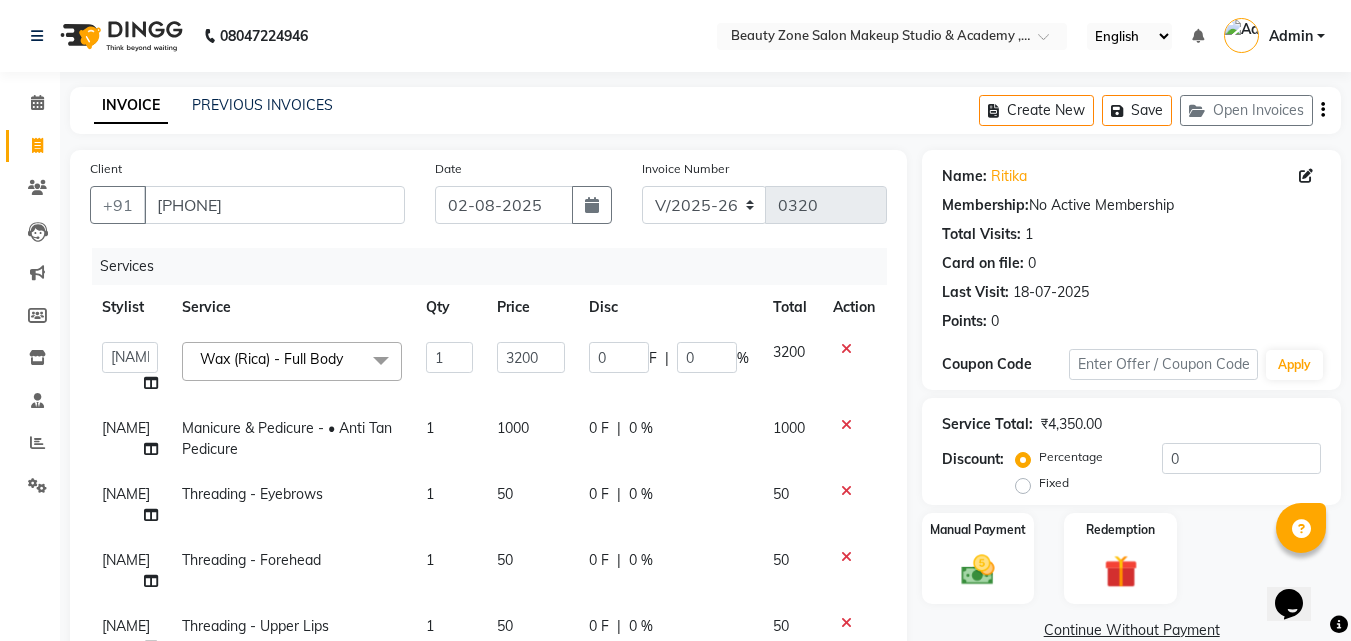 select on "83666" 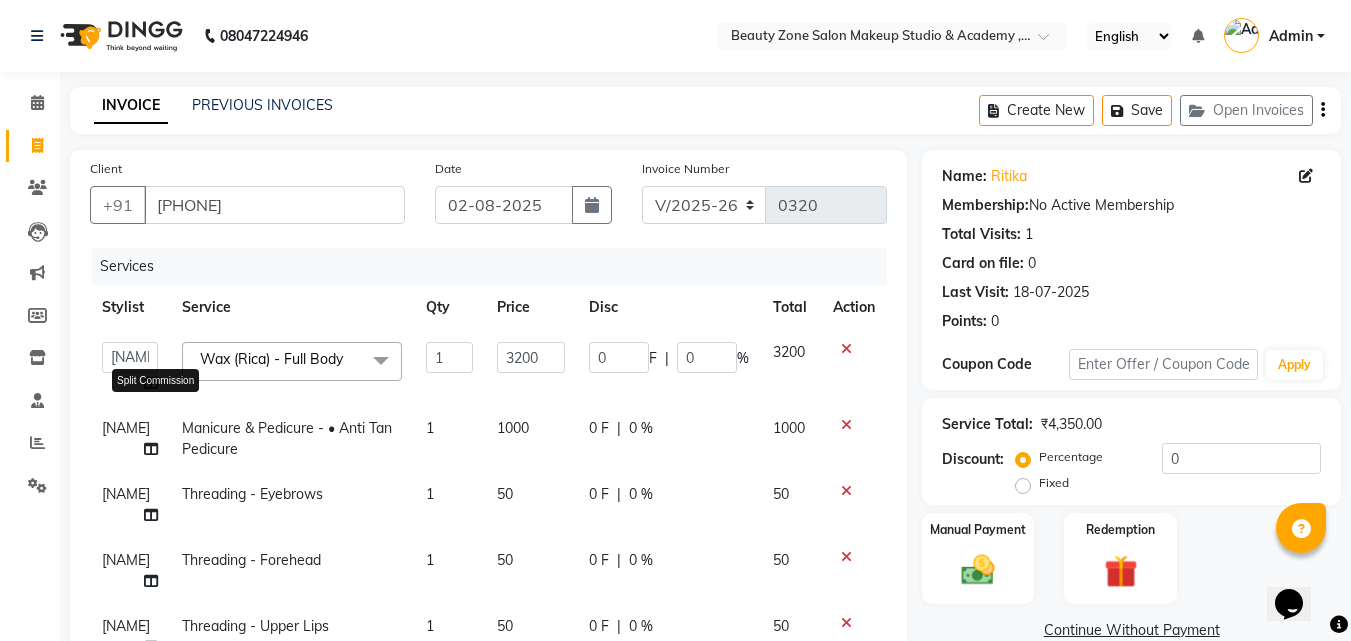click 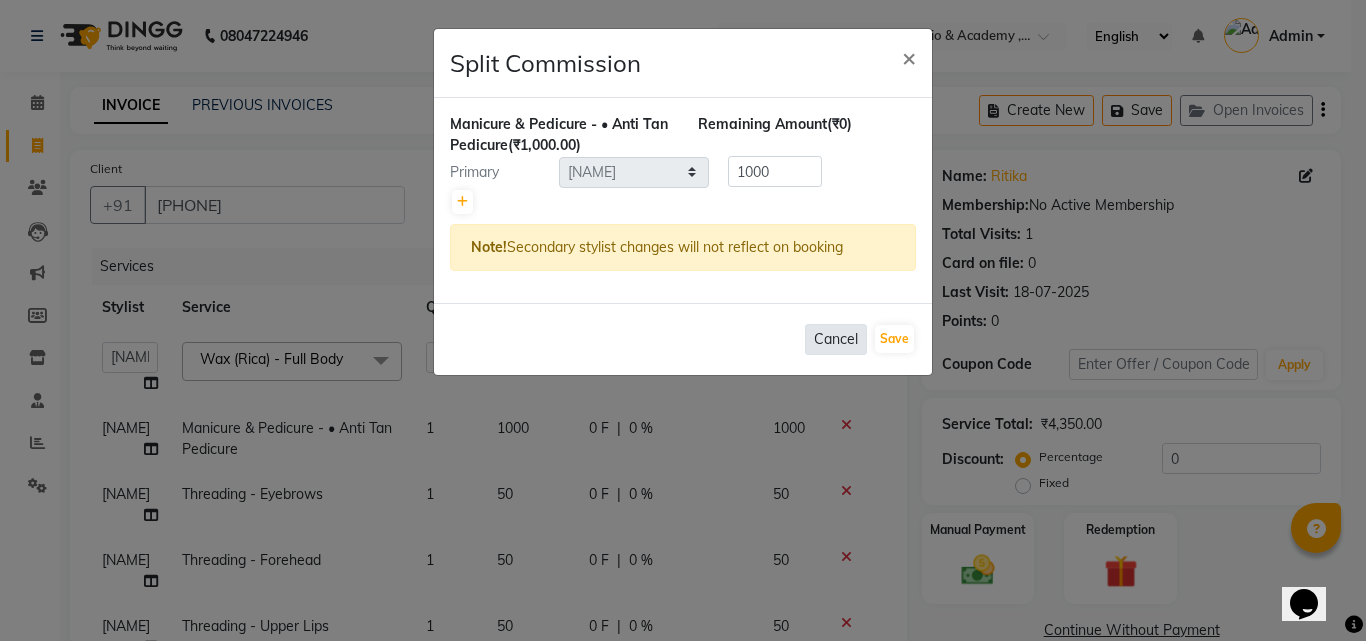 click on "Cancel" 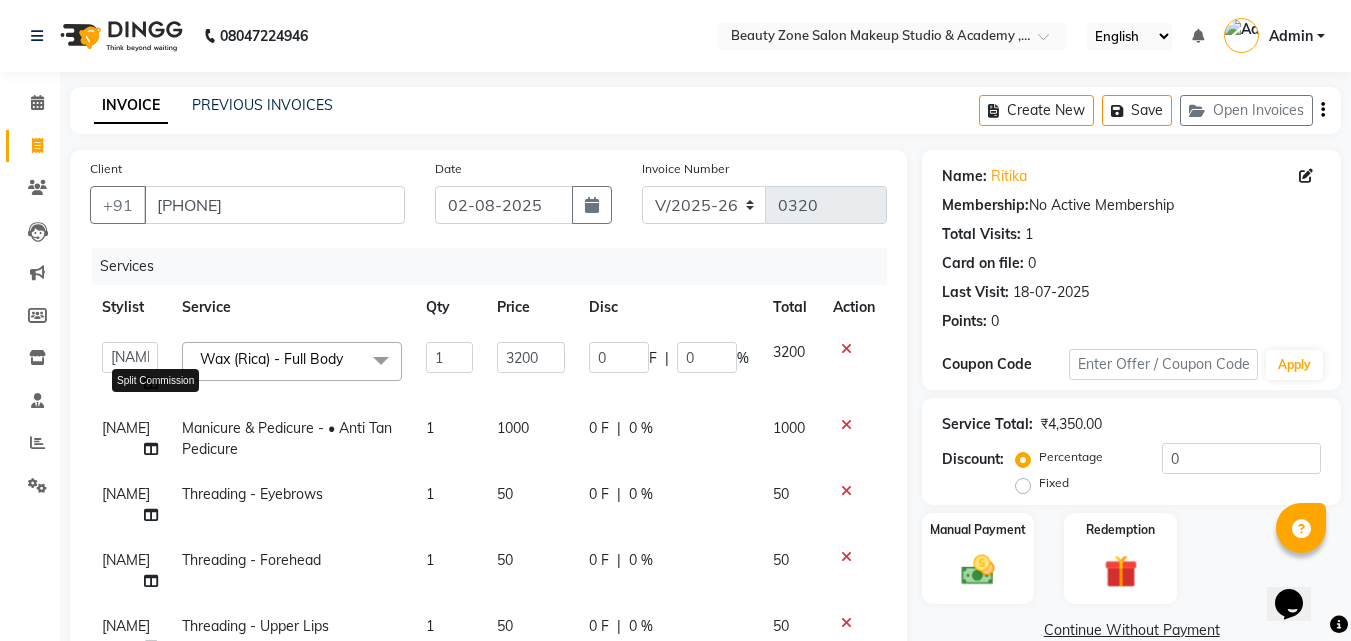click 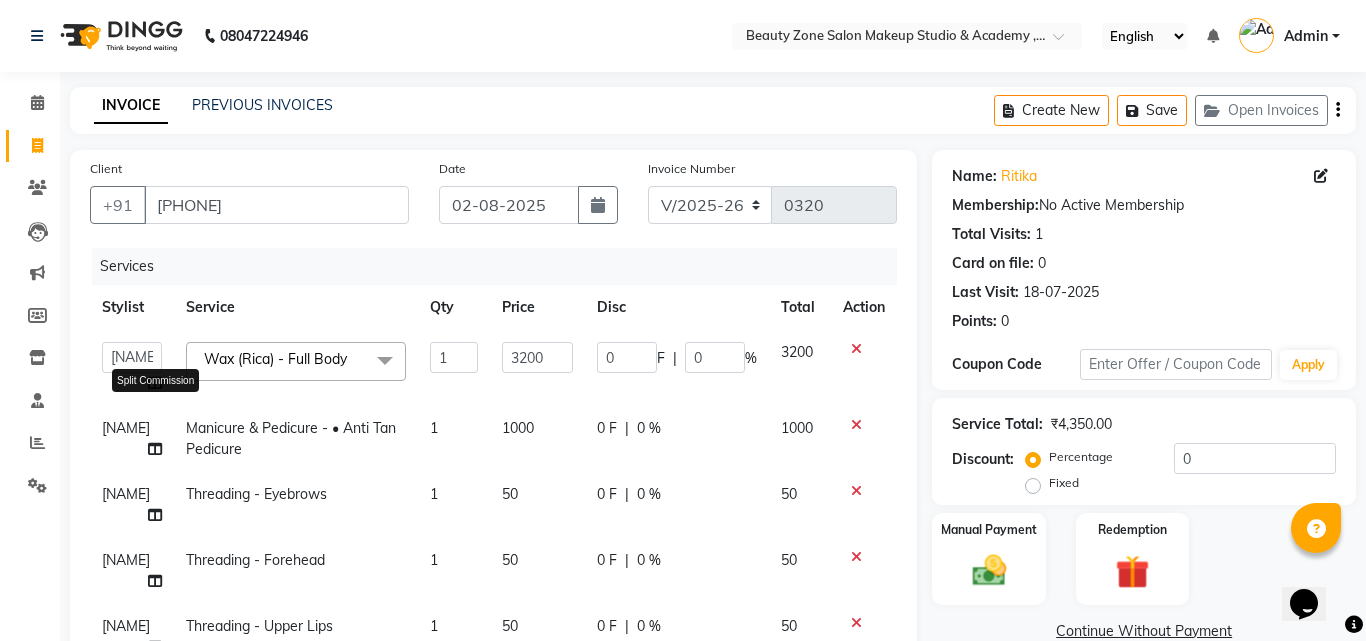 select on "26800" 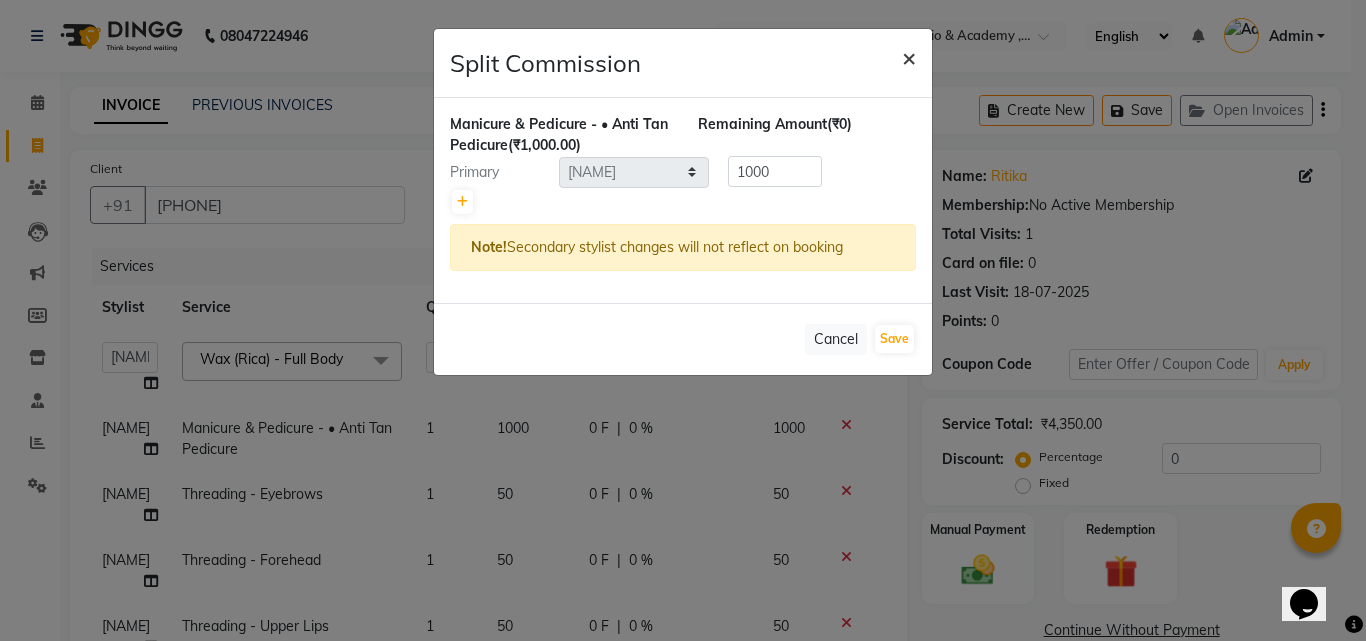 click on "×" 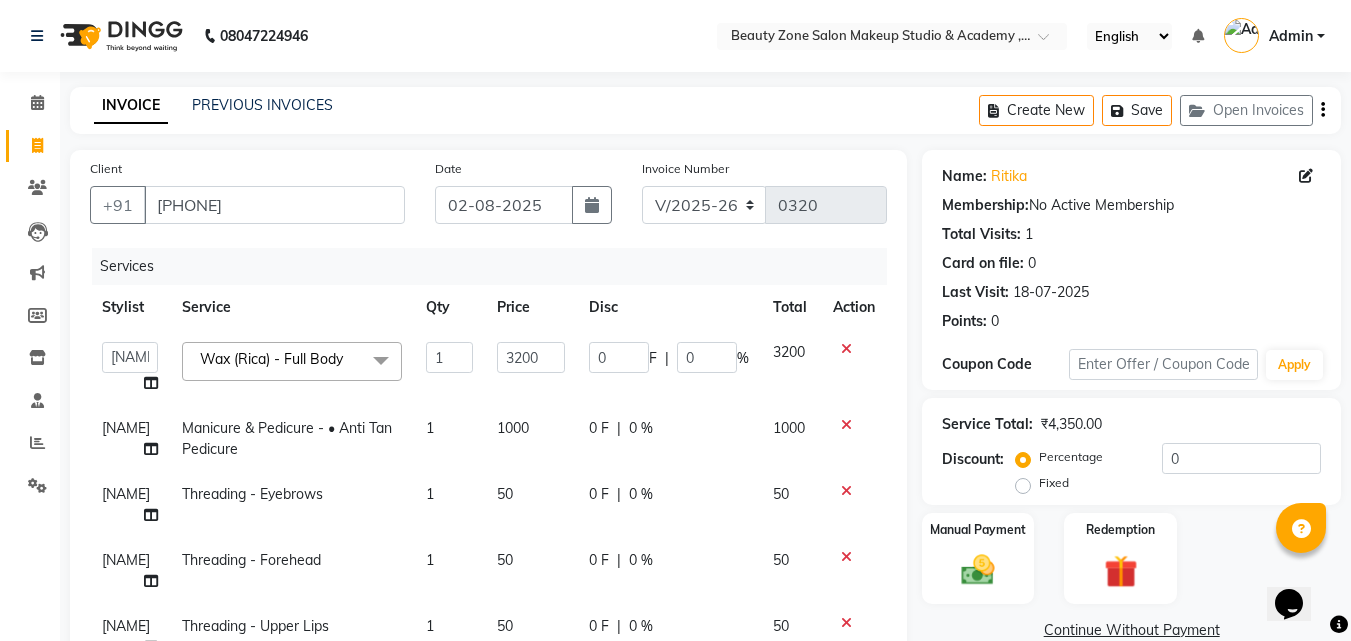 click on "[NAME]" 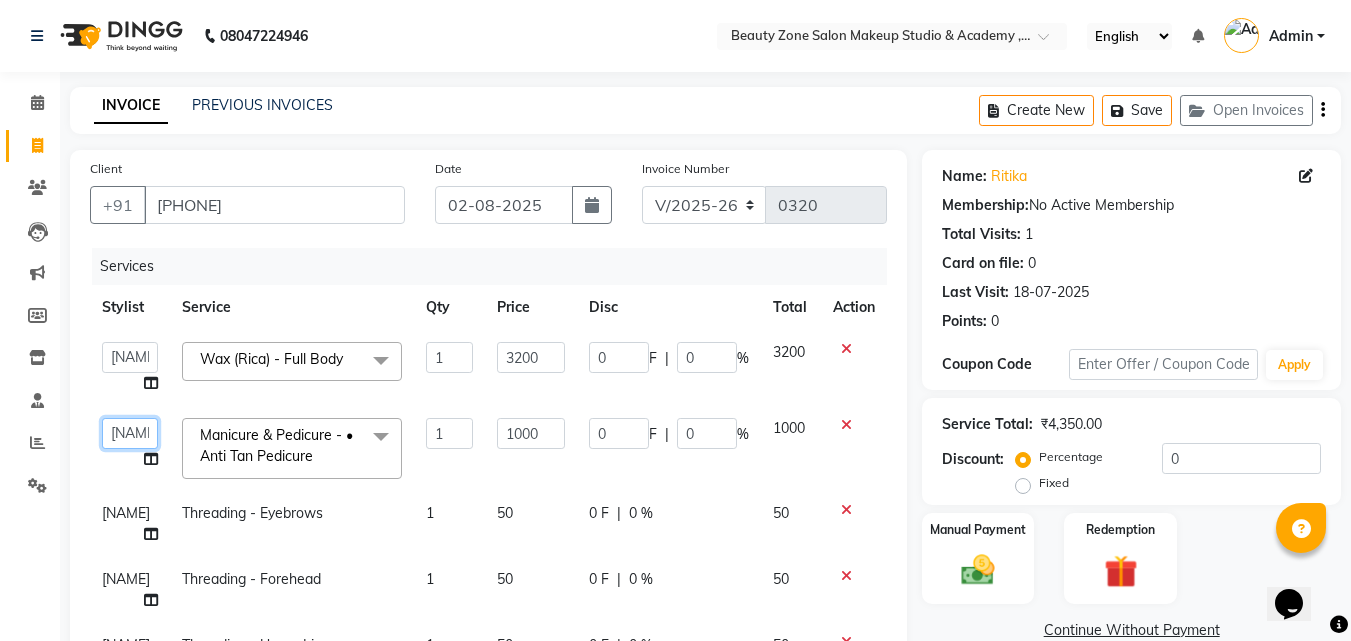 click on "Amol Walke   Meghna Meshram   Shivani Eknath Khade" 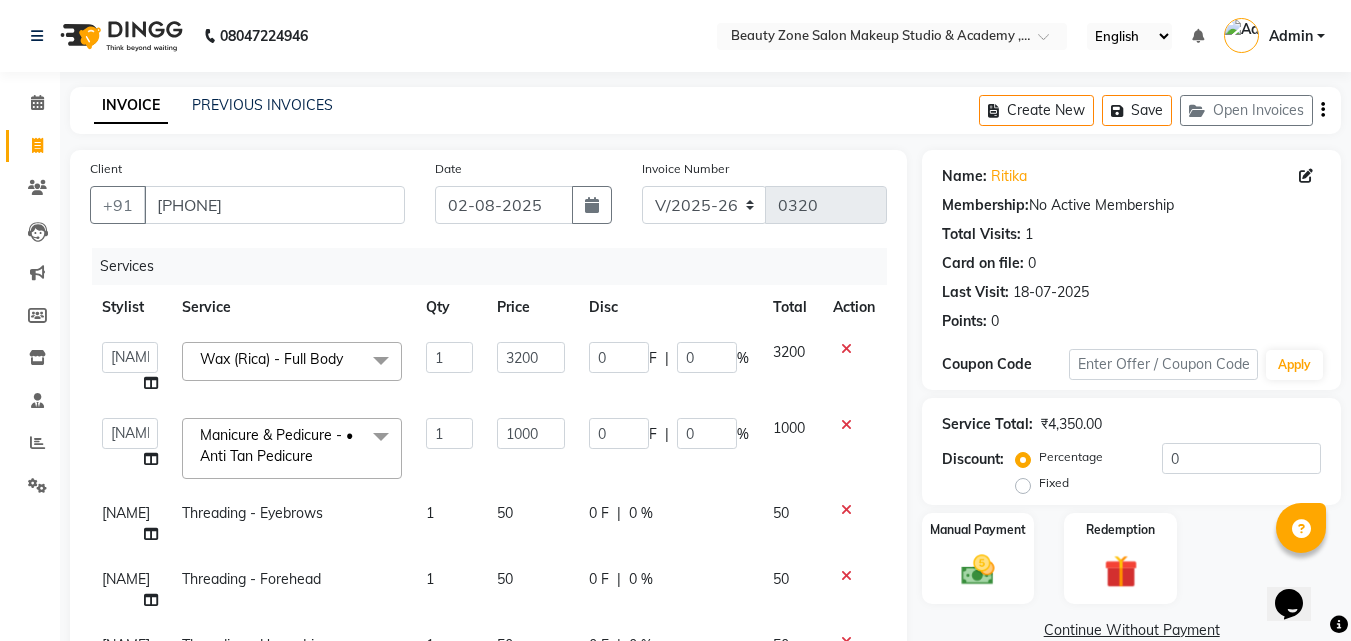 select on "83666" 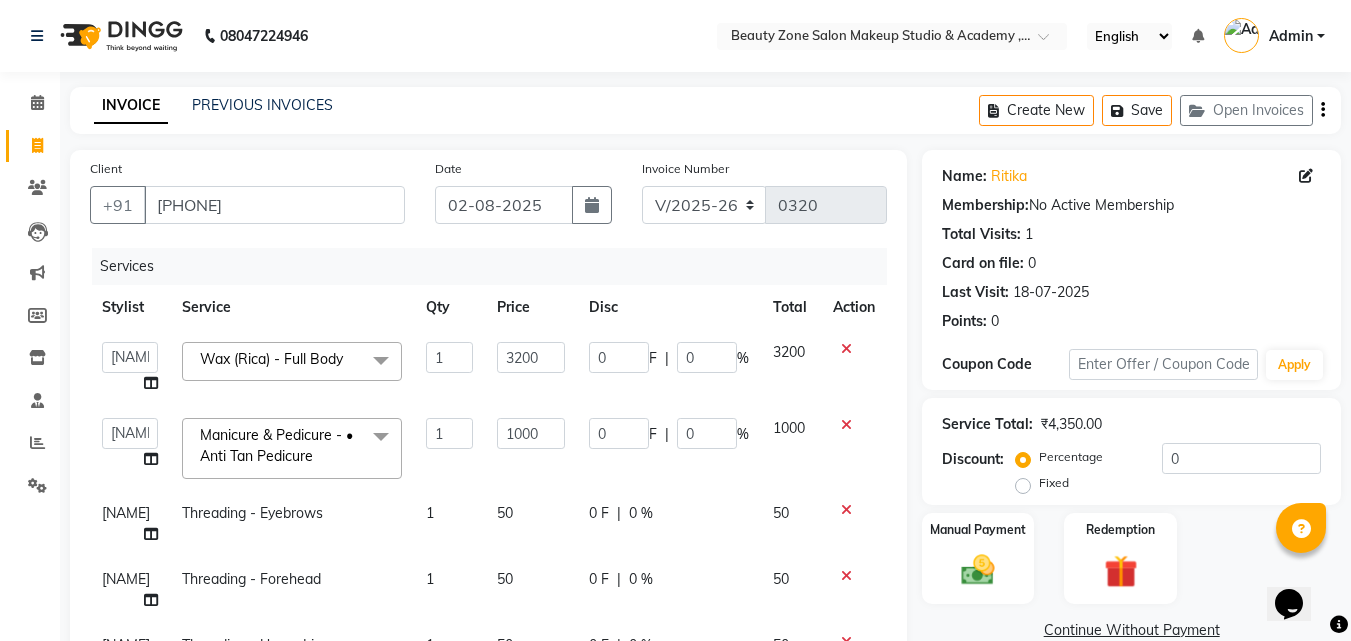scroll, scrollTop: 417, scrollLeft: 0, axis: vertical 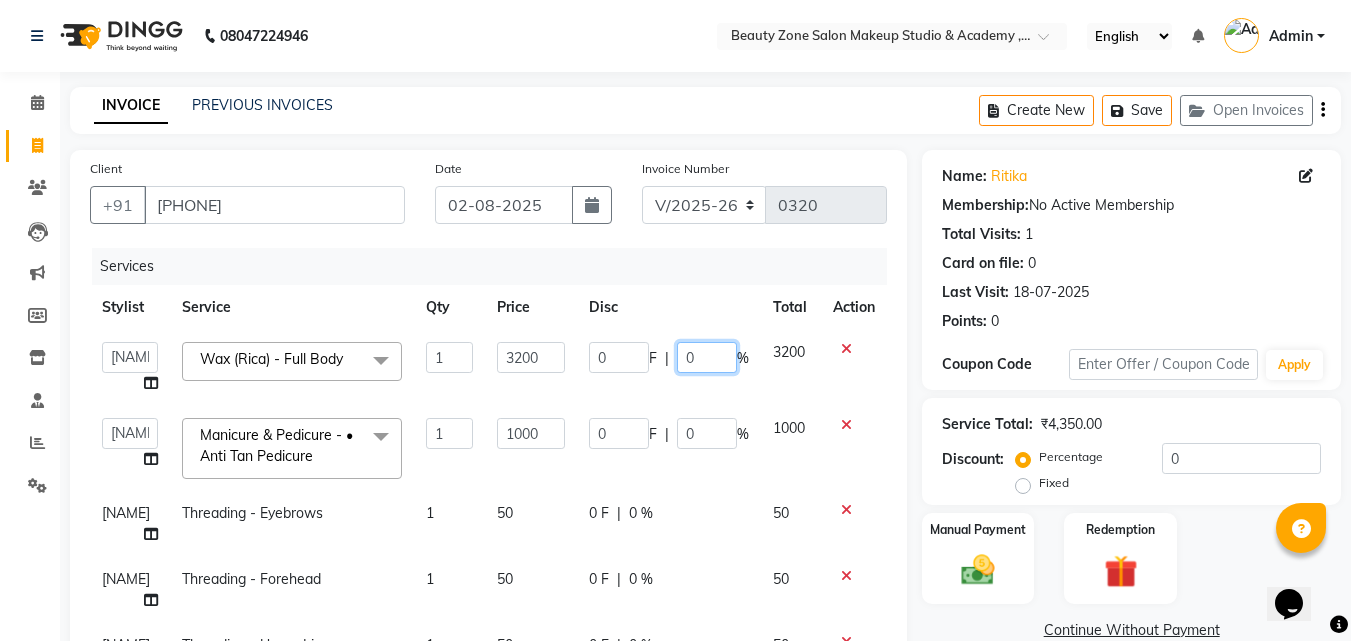 click on "0" 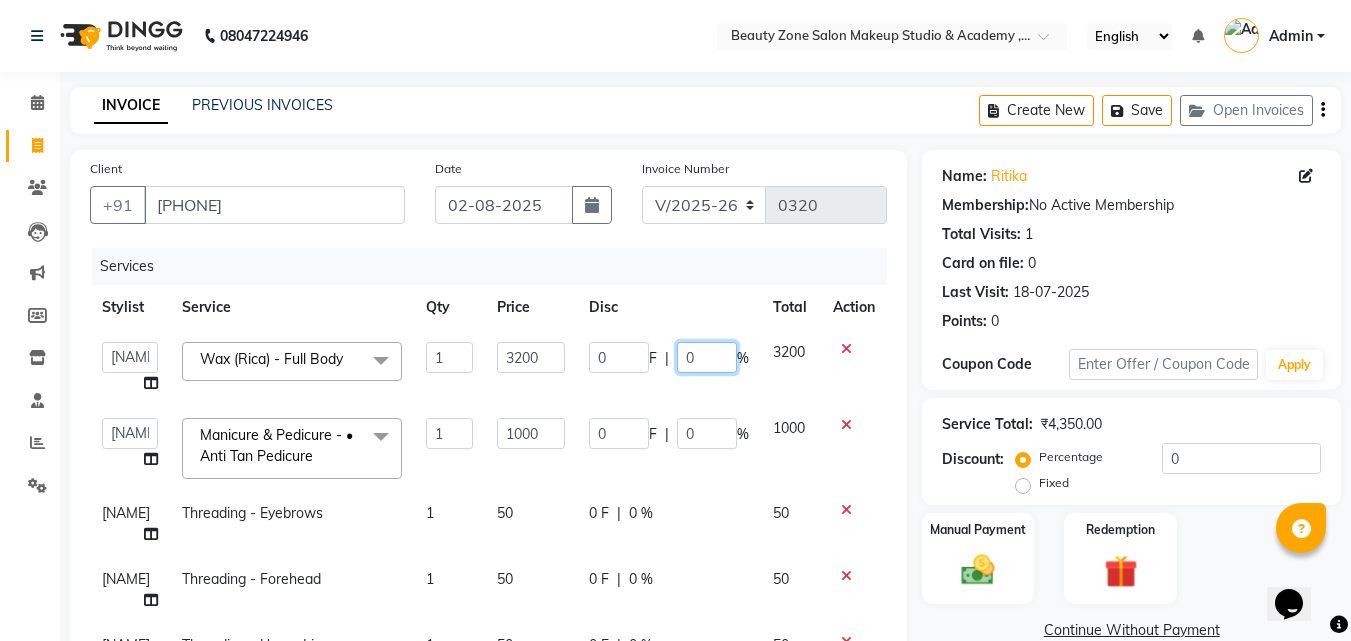 type 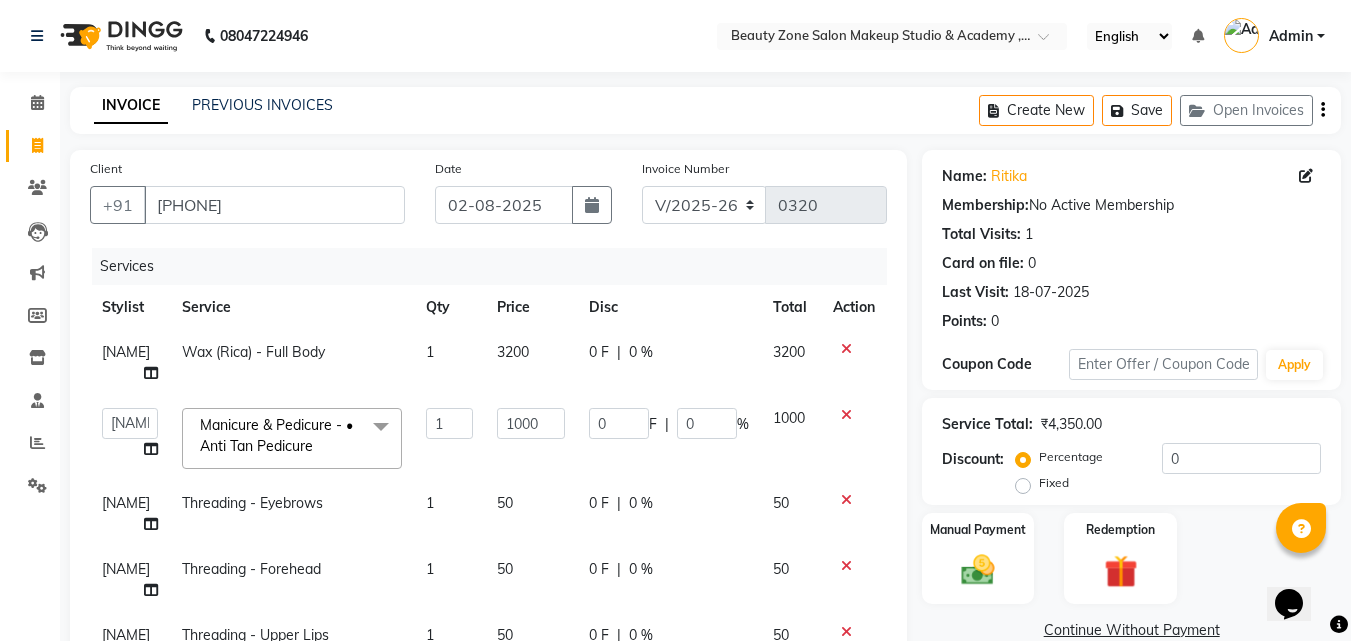 click on "0 F" 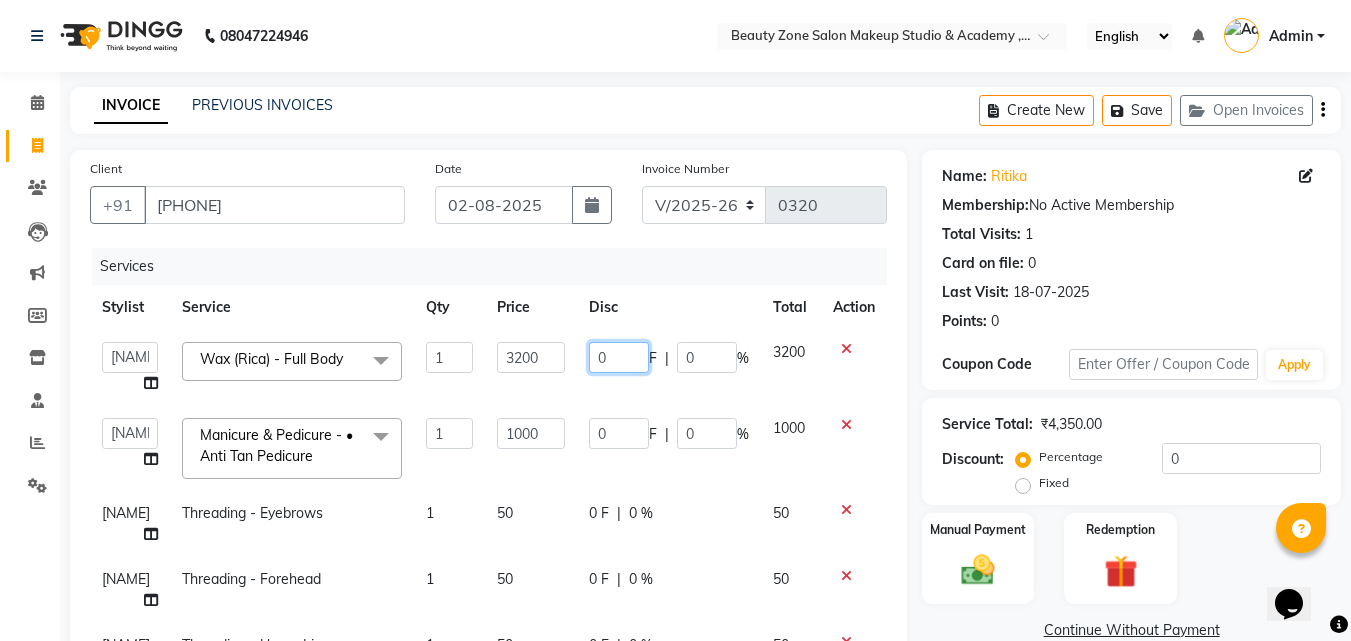 click on "0" 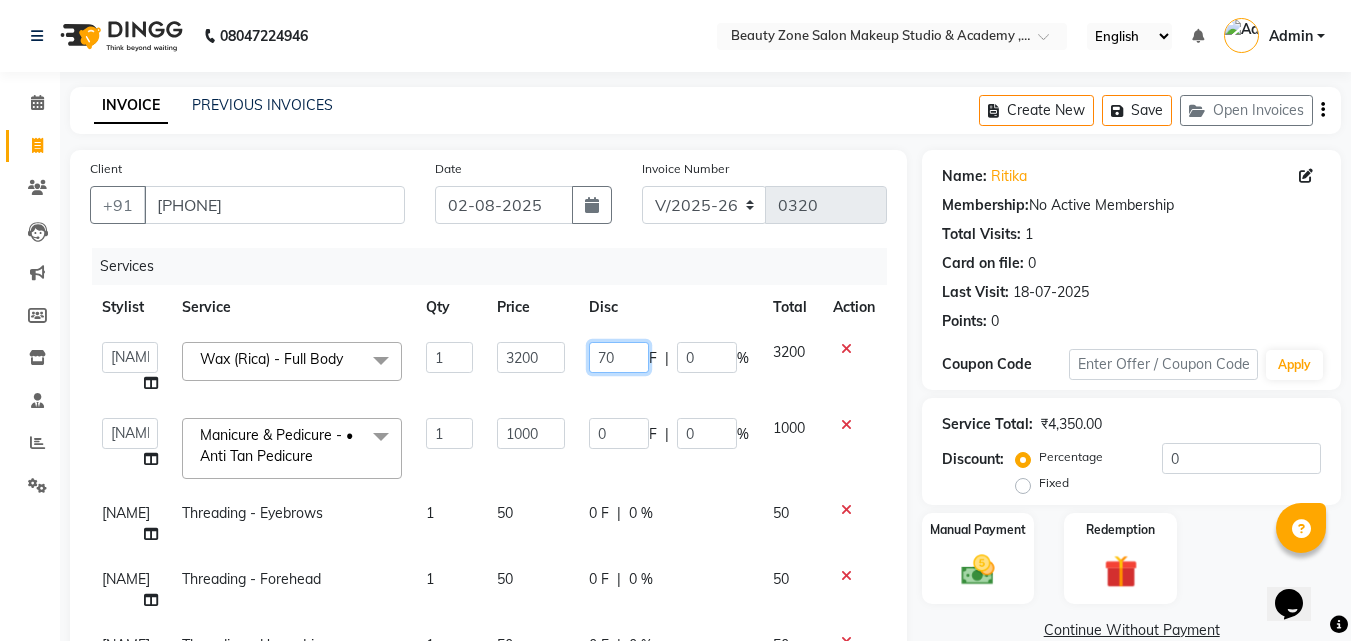 type on "700" 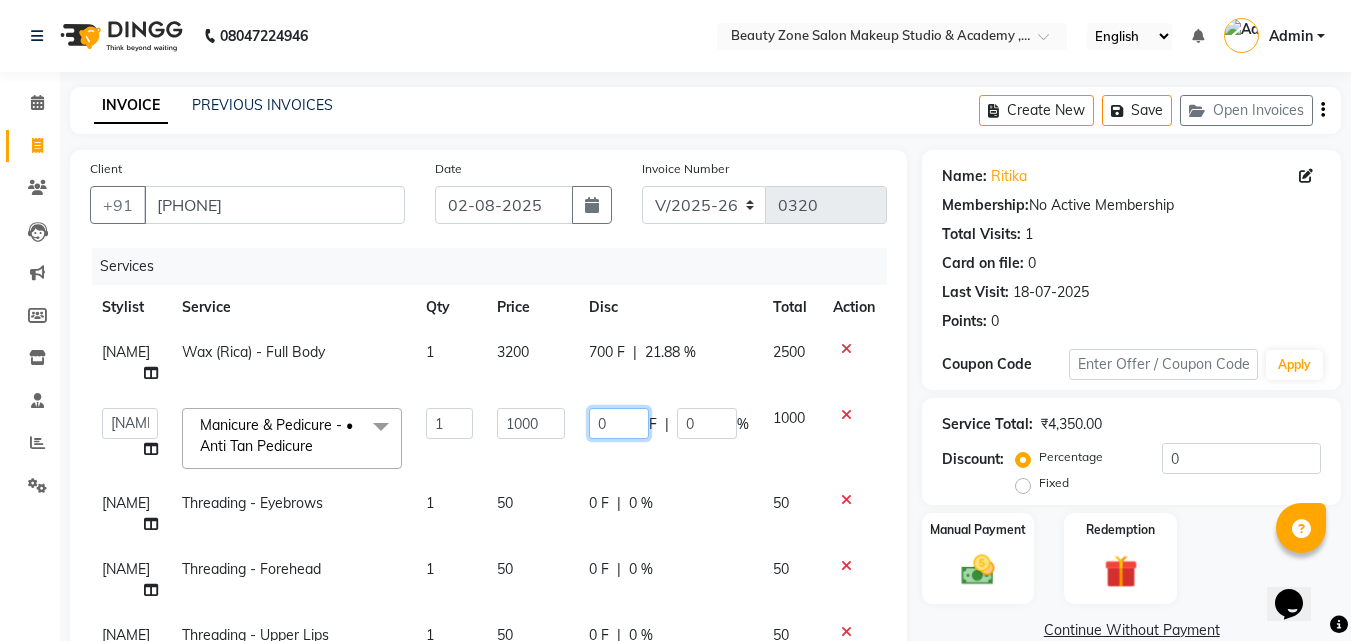 click on "0" 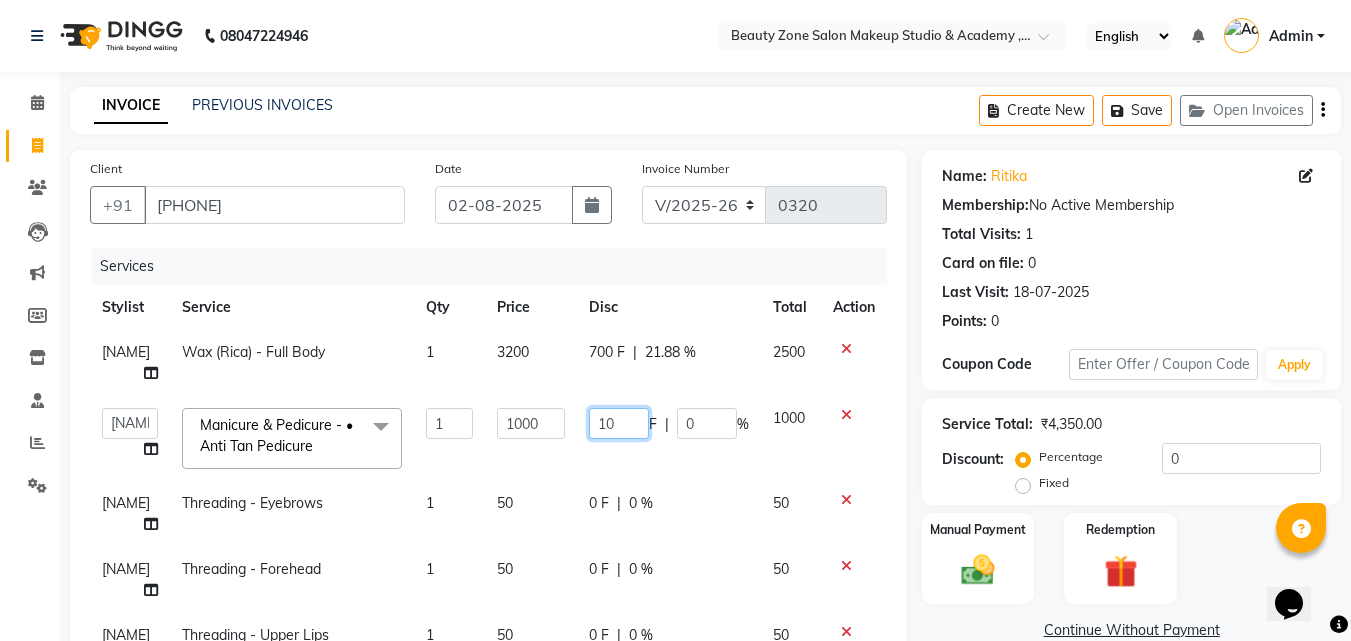 type on "100" 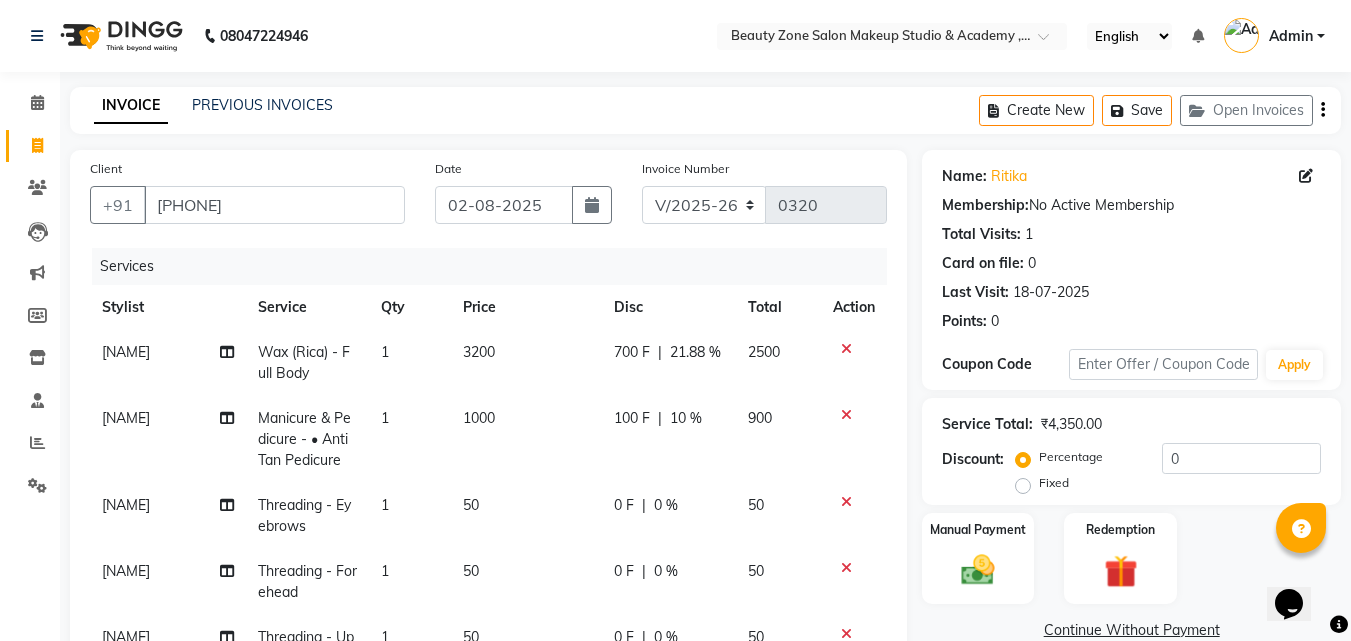 click on "Continue Without Payment" 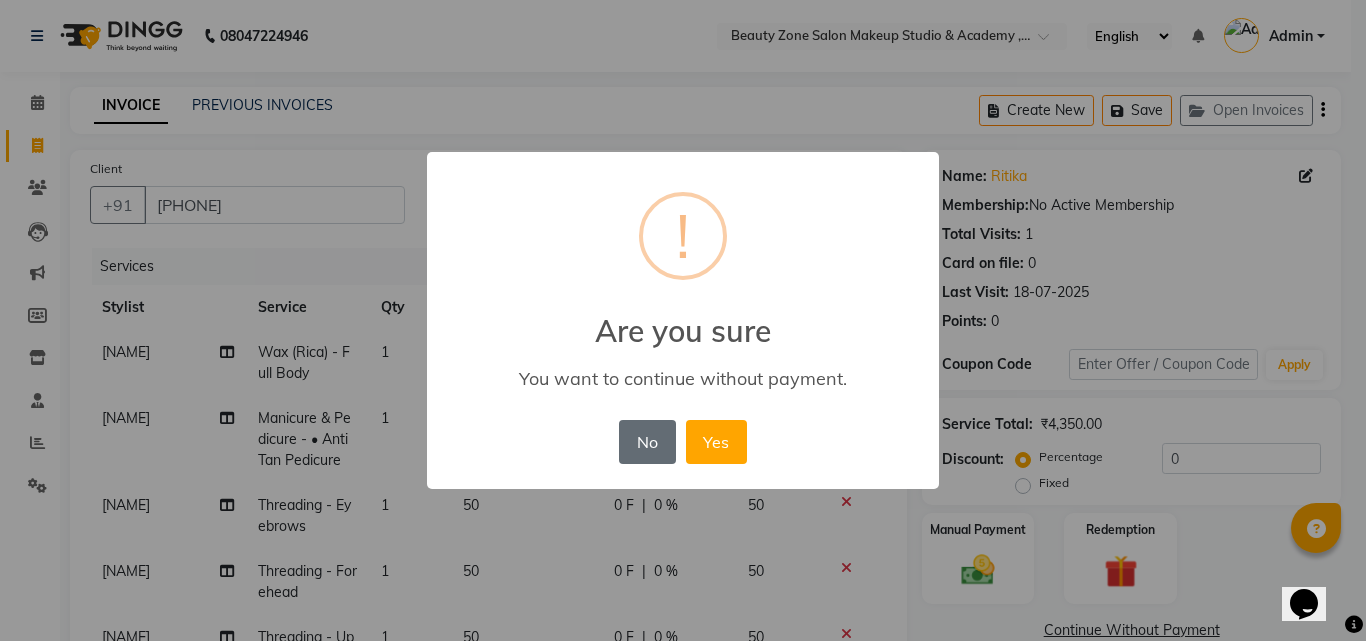 click on "No" at bounding box center [647, 442] 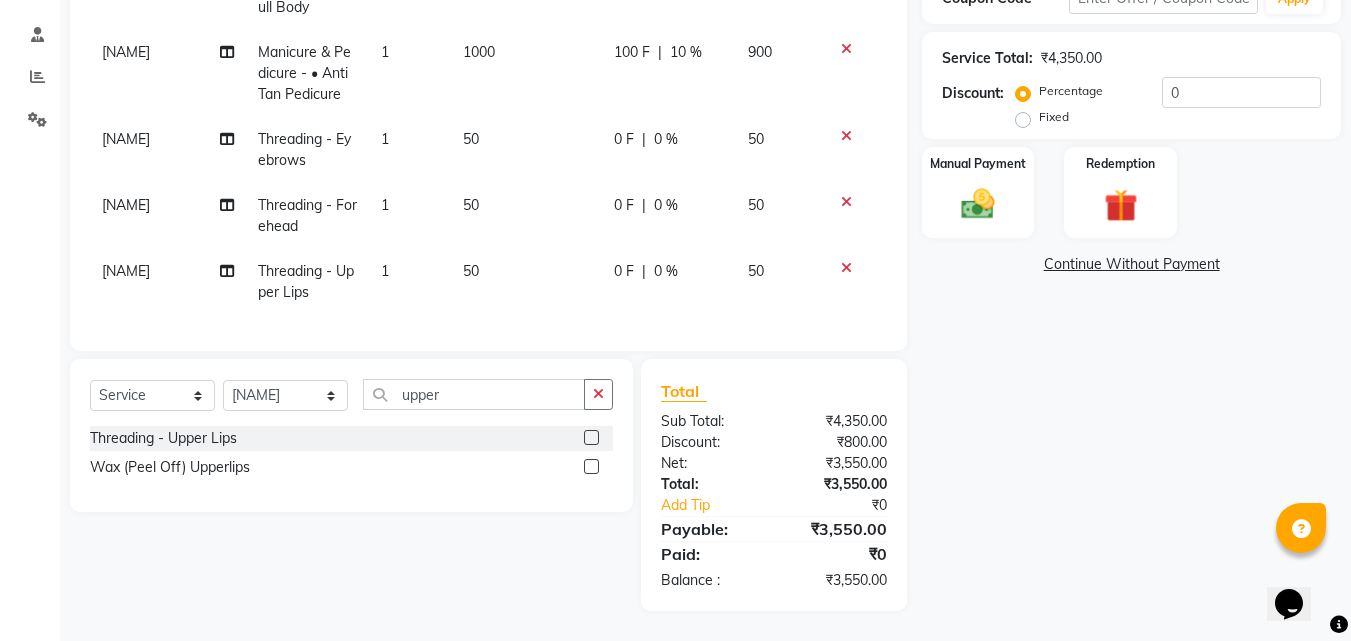 scroll, scrollTop: 286, scrollLeft: 0, axis: vertical 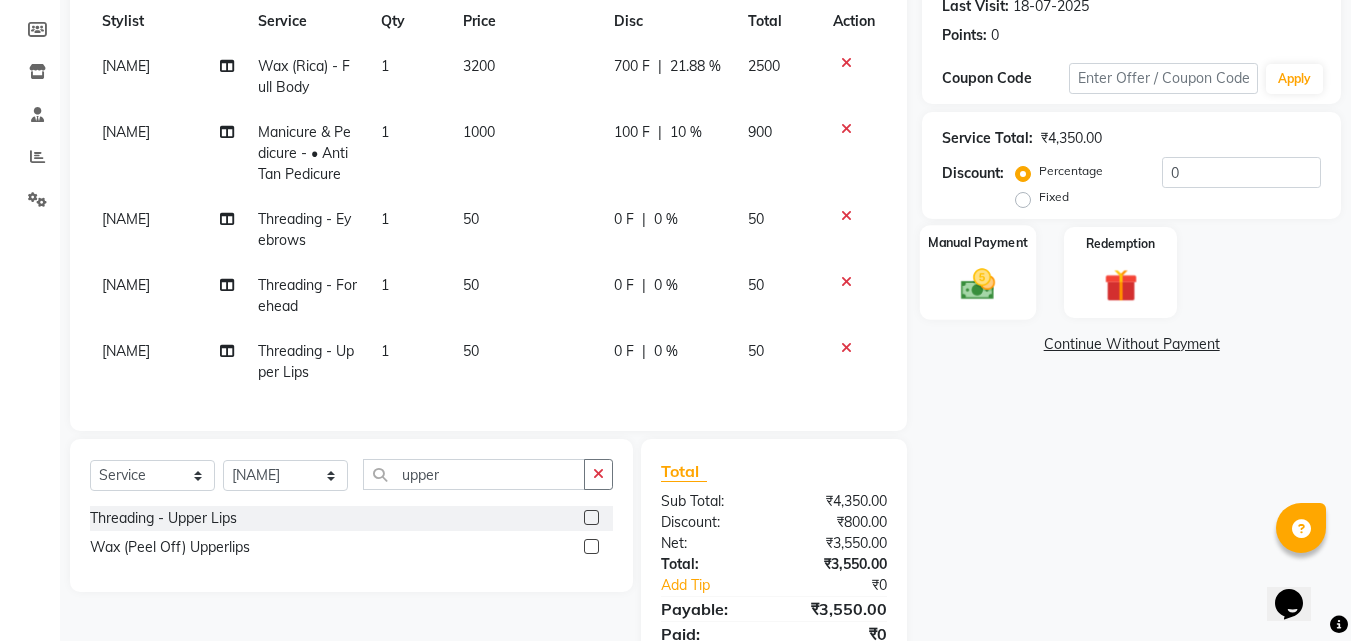 click 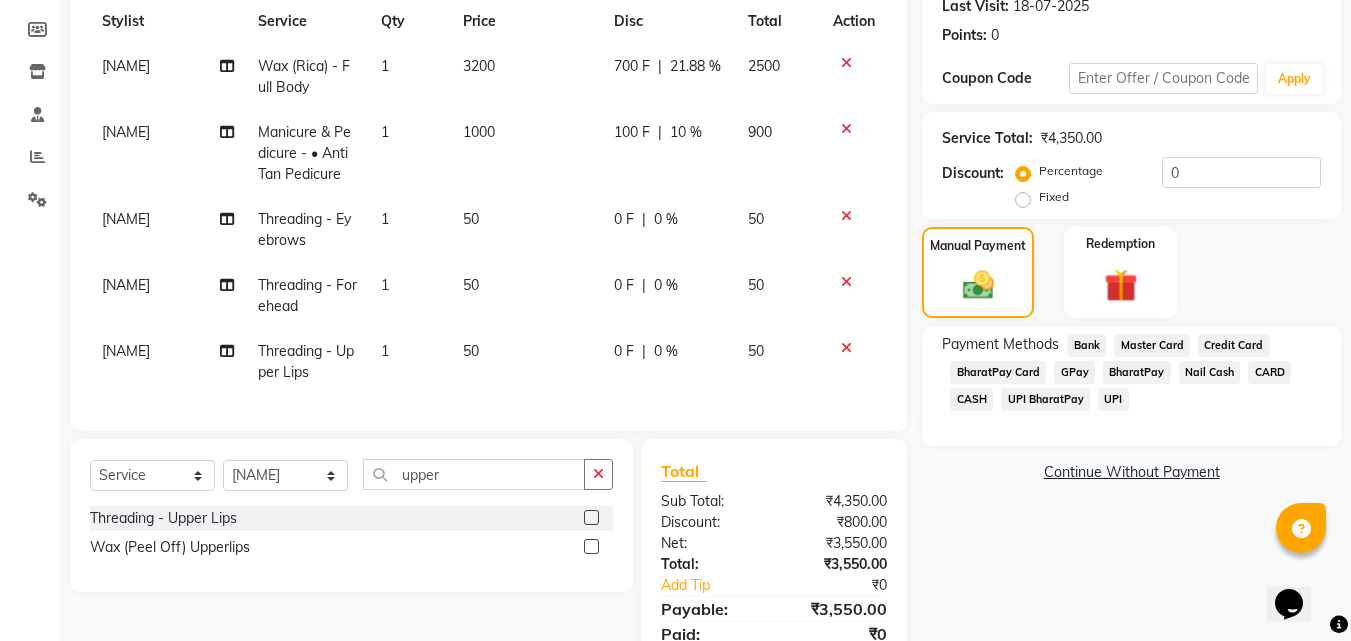 click on "UPI BharatPay" 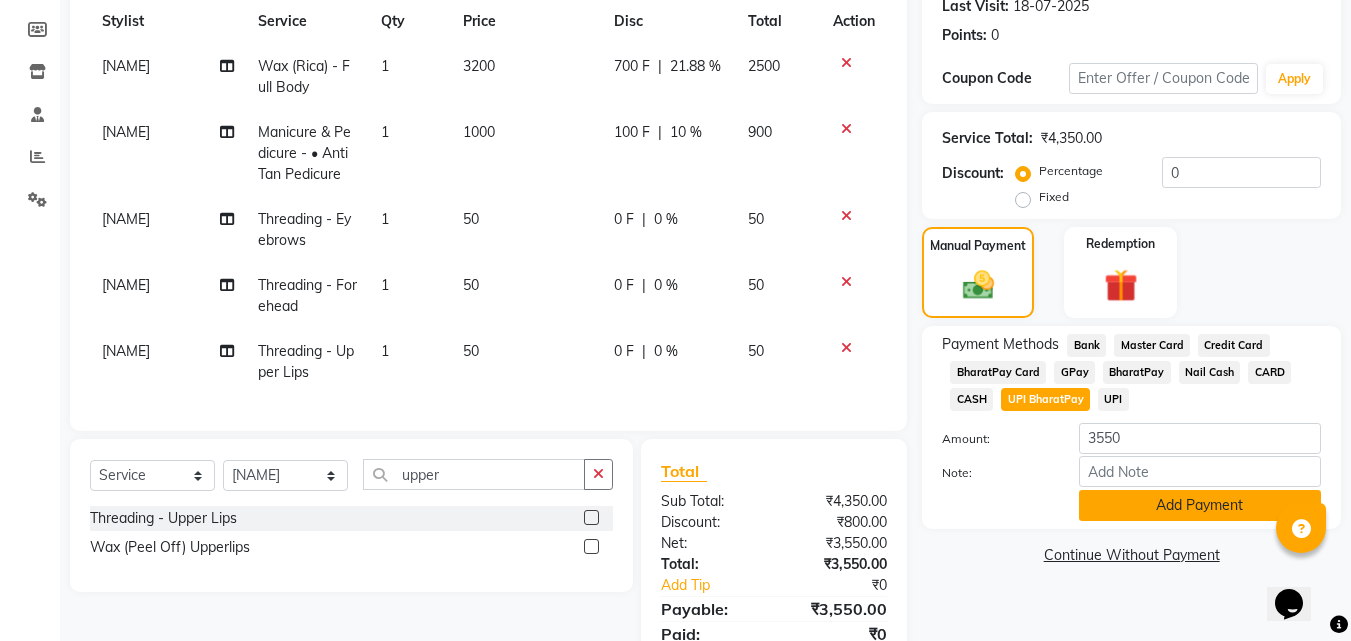 click on "Add Payment" 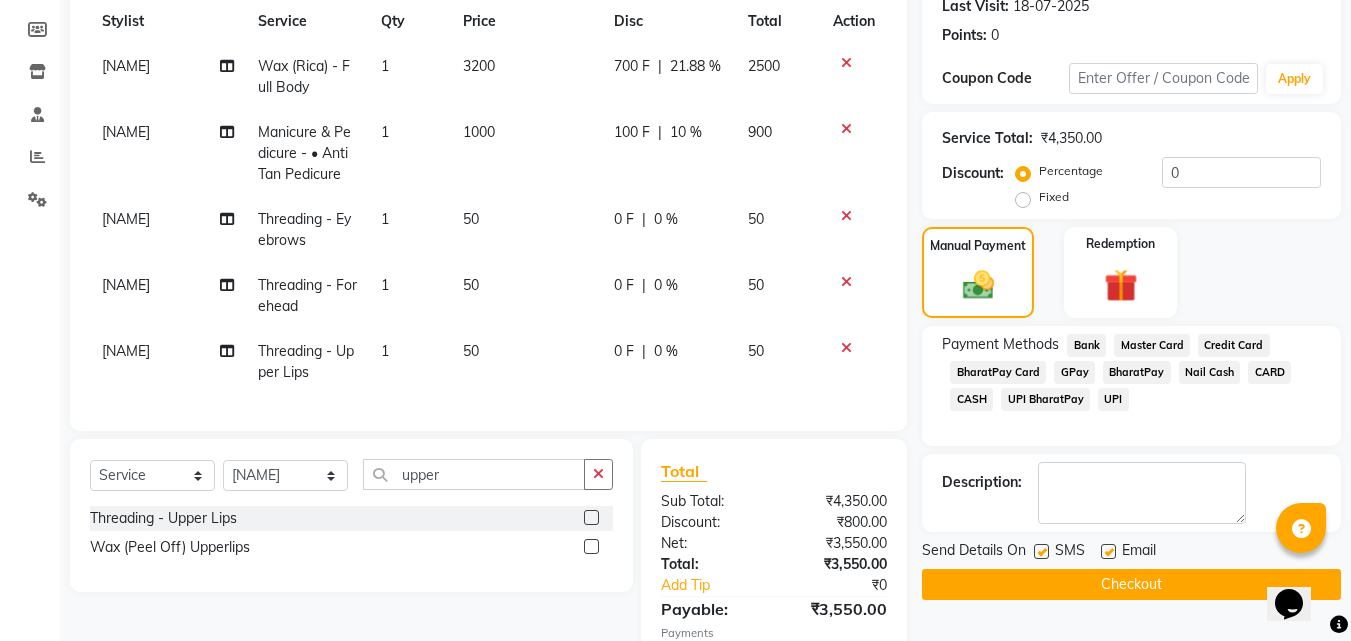 click 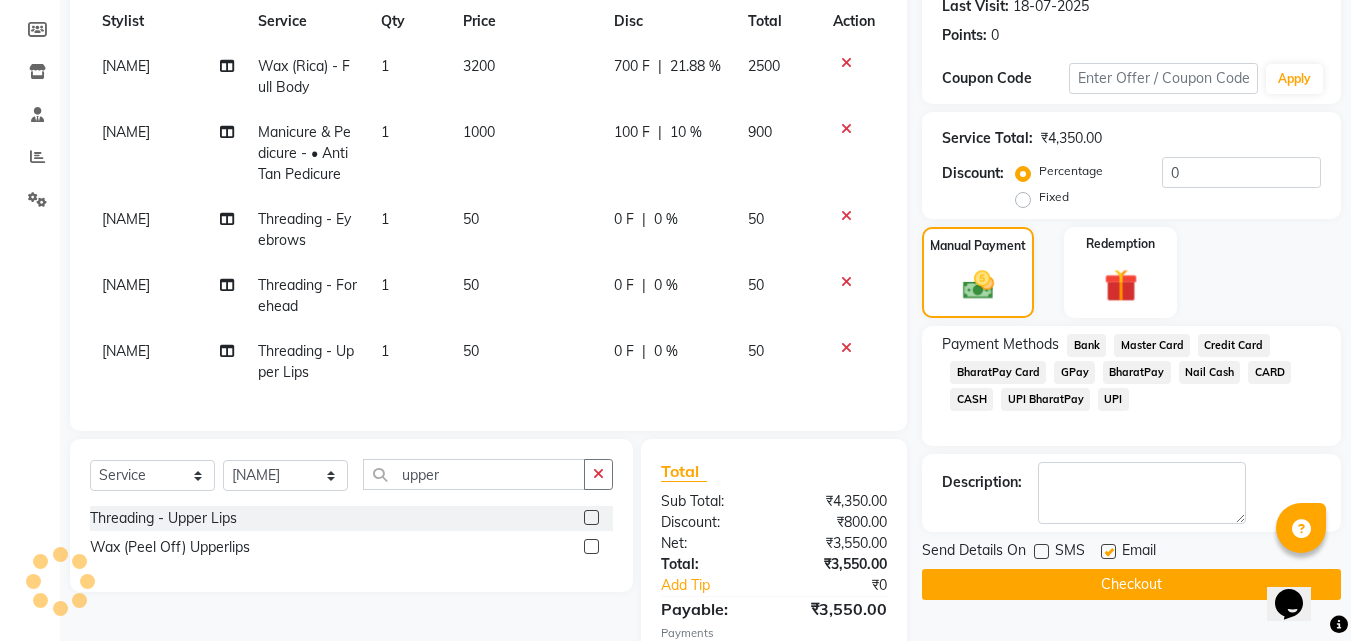 click 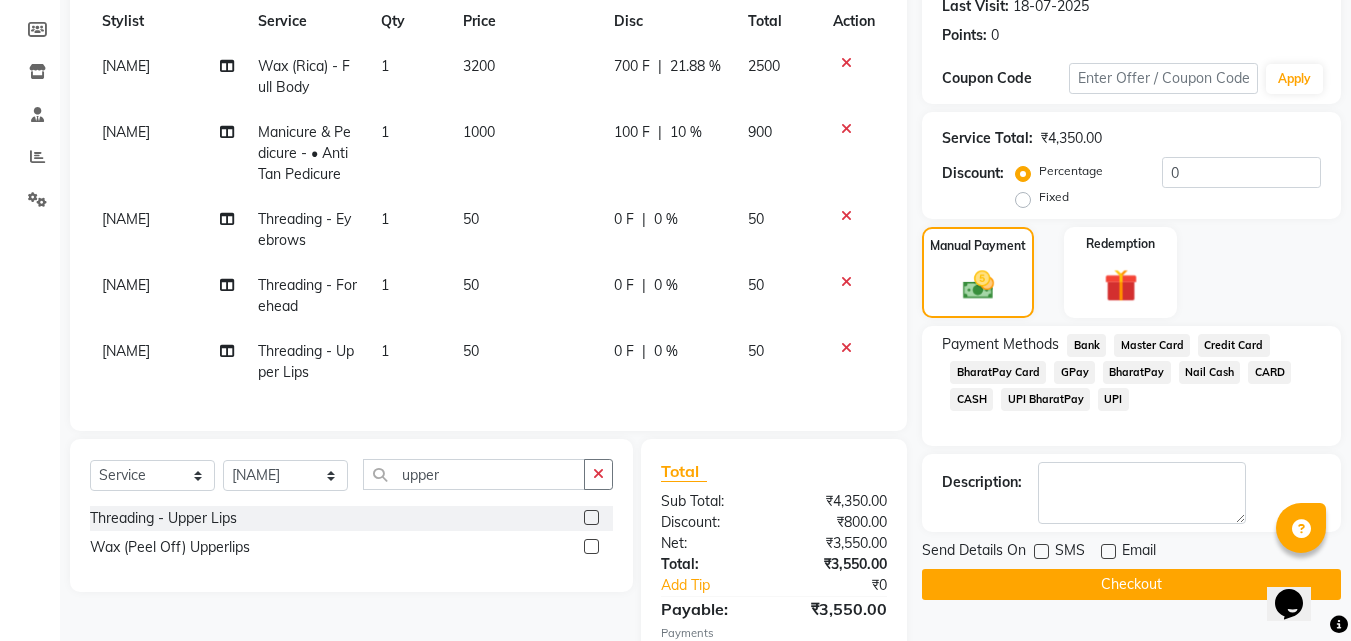 click on "Checkout" 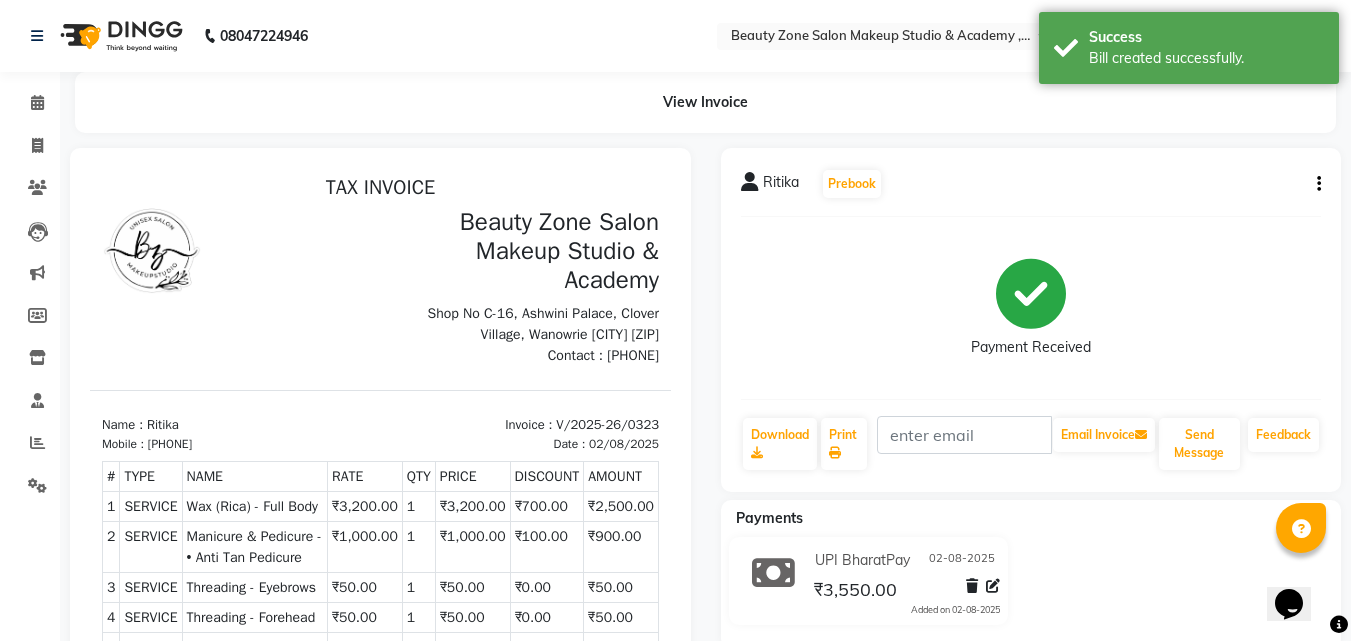 scroll, scrollTop: 0, scrollLeft: 0, axis: both 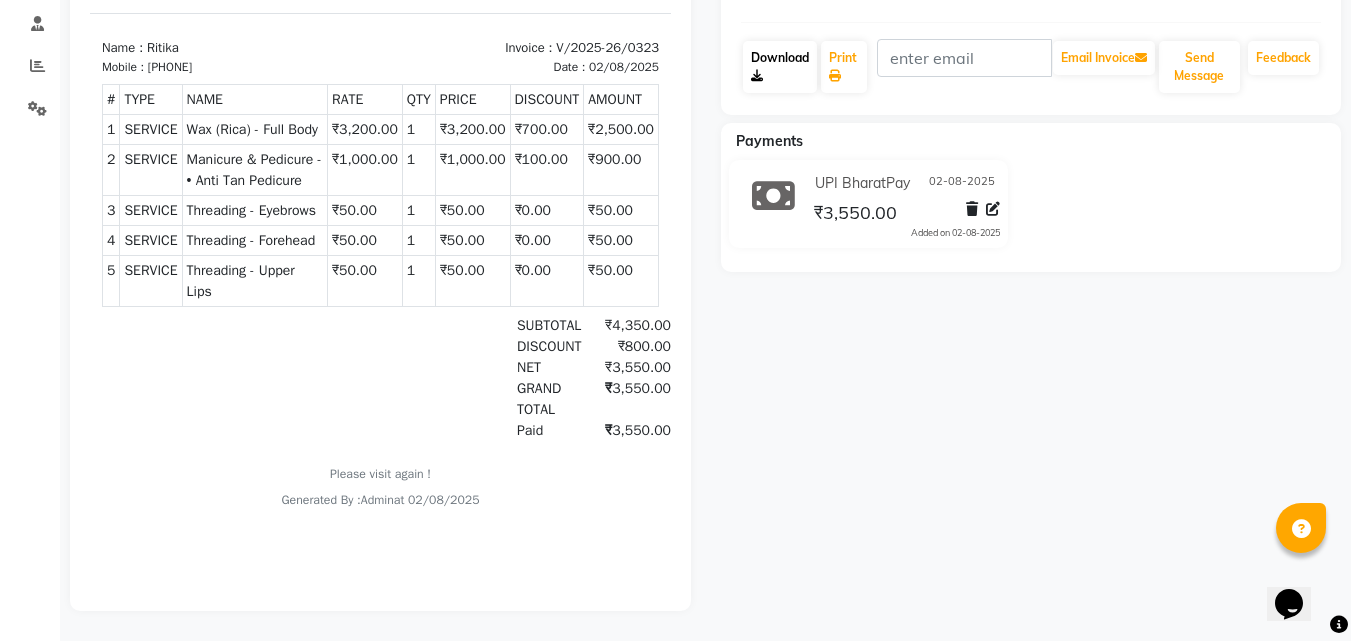 click on "Download" 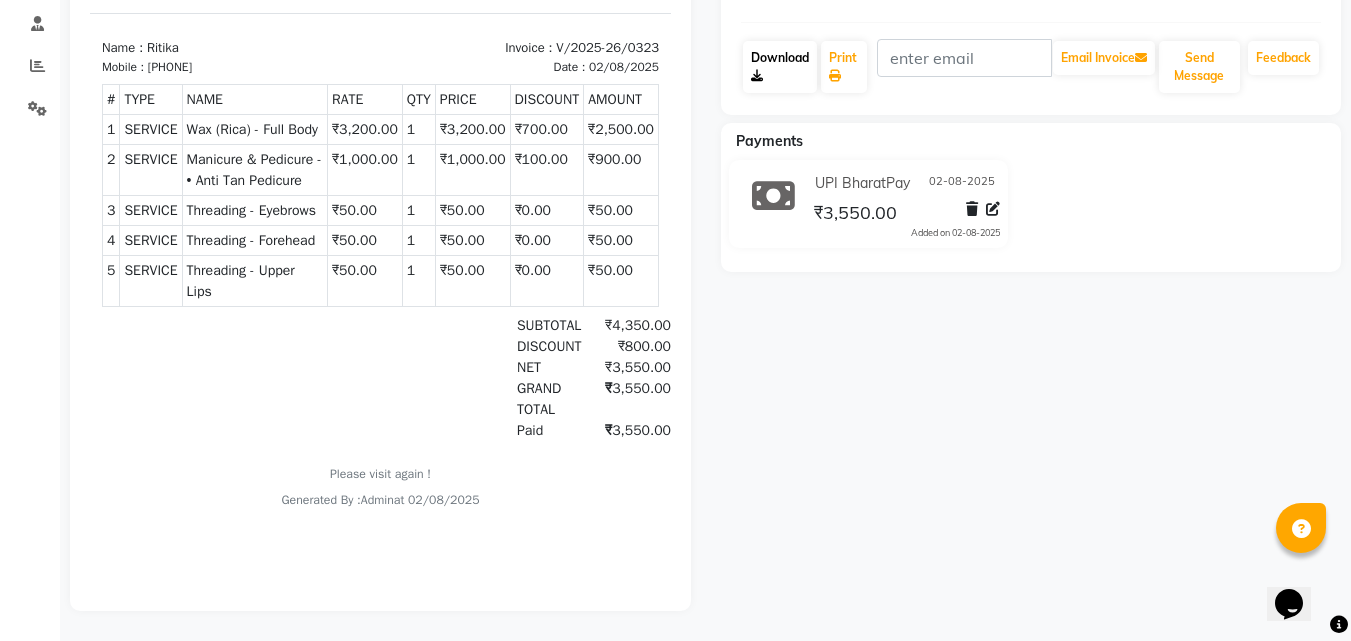 scroll, scrollTop: 22, scrollLeft: 0, axis: vertical 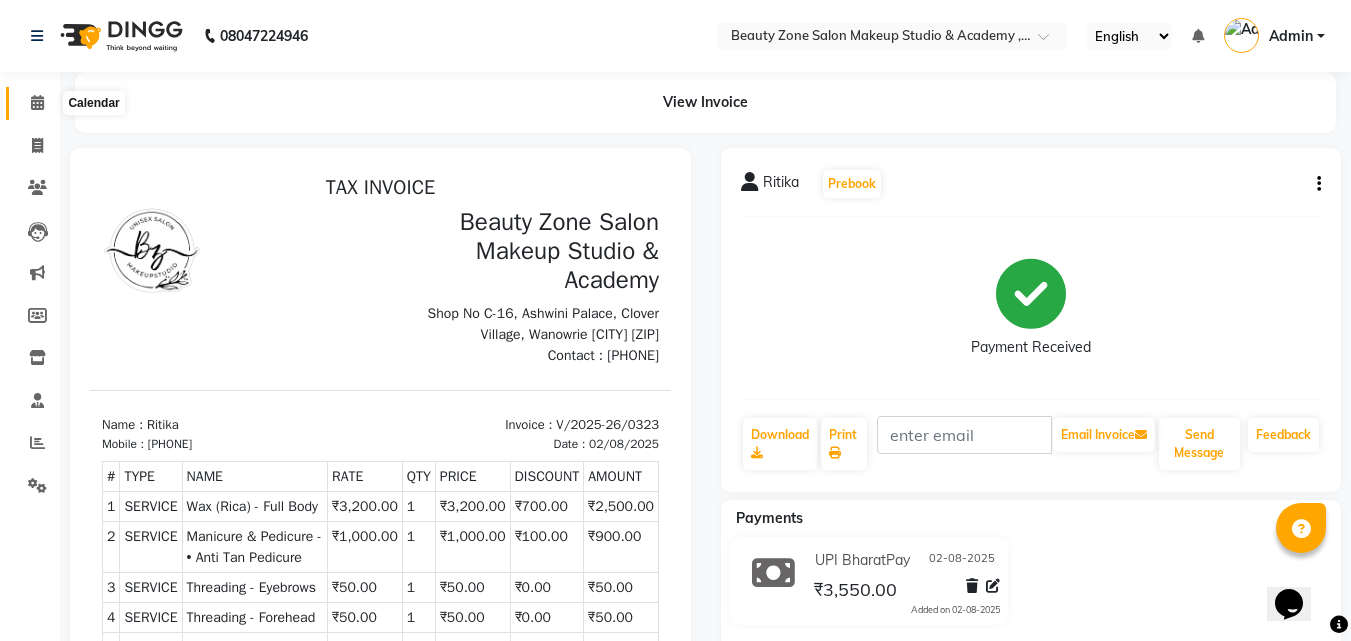 click 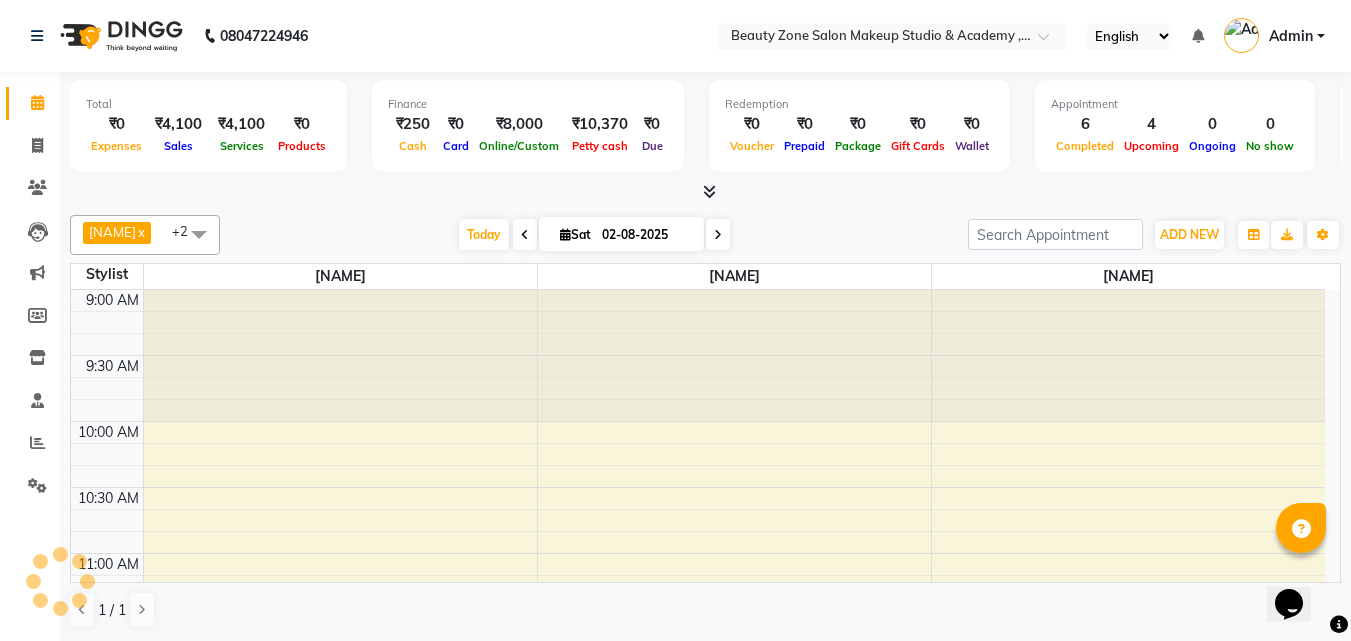 scroll, scrollTop: 1517, scrollLeft: 0, axis: vertical 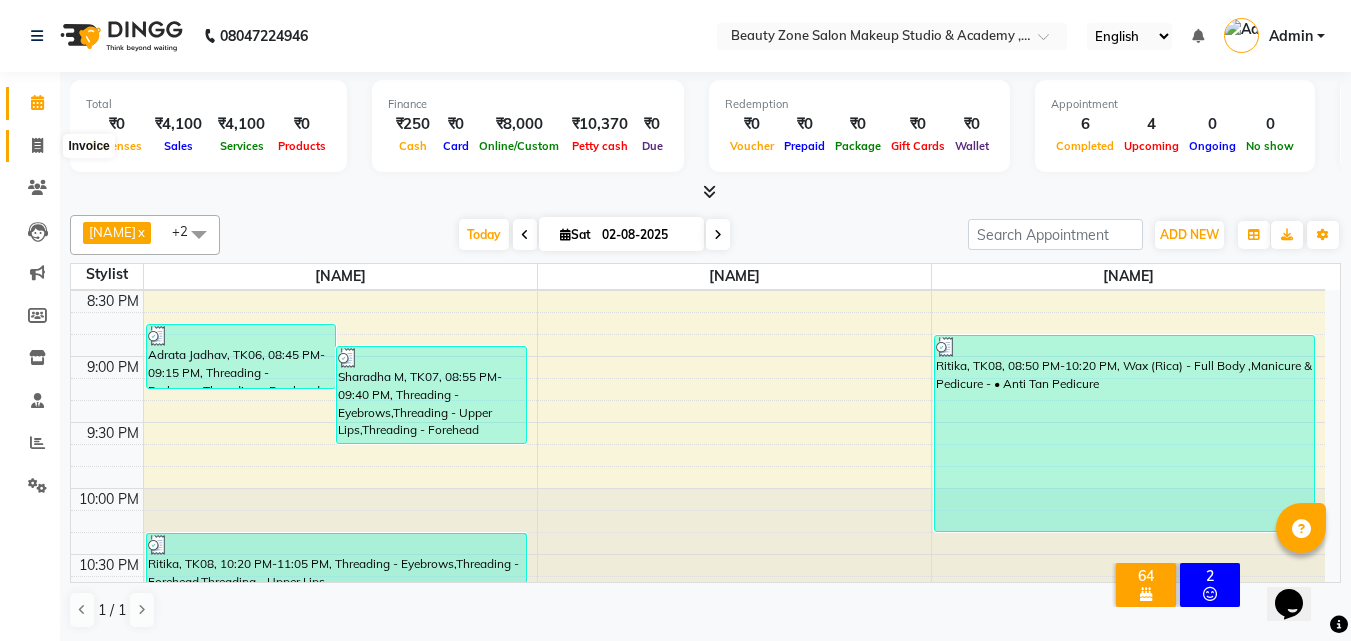 click 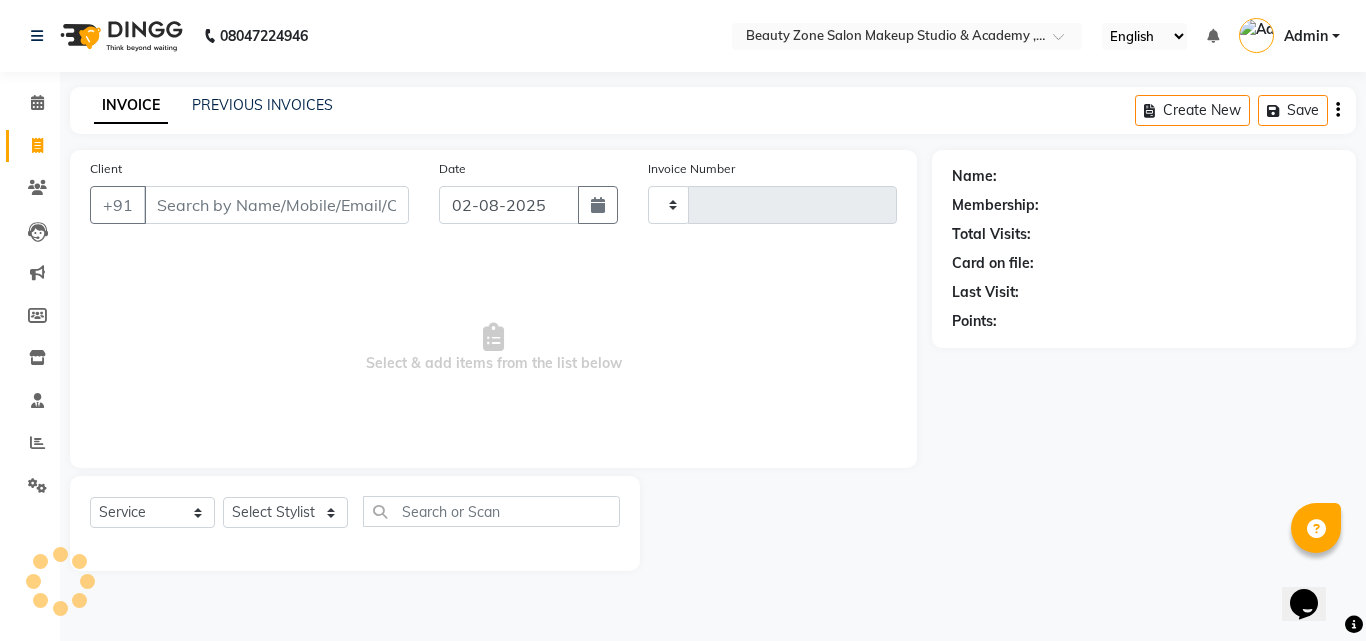 type on "0324" 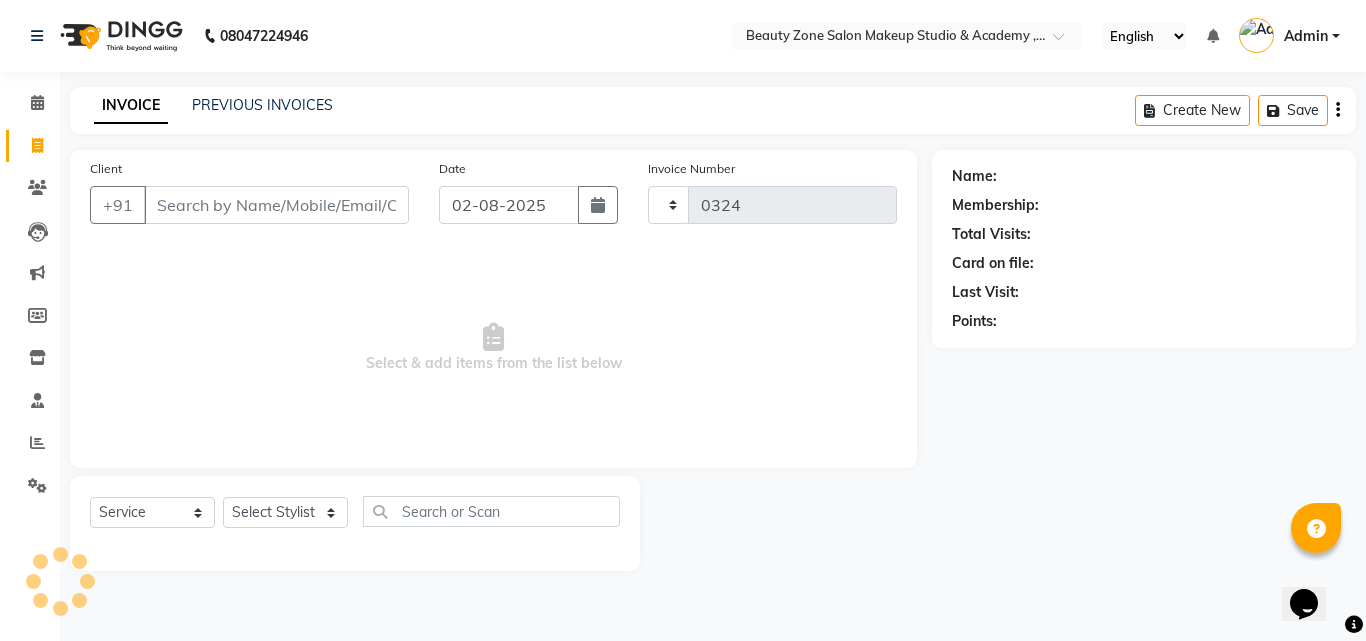 select on "4568" 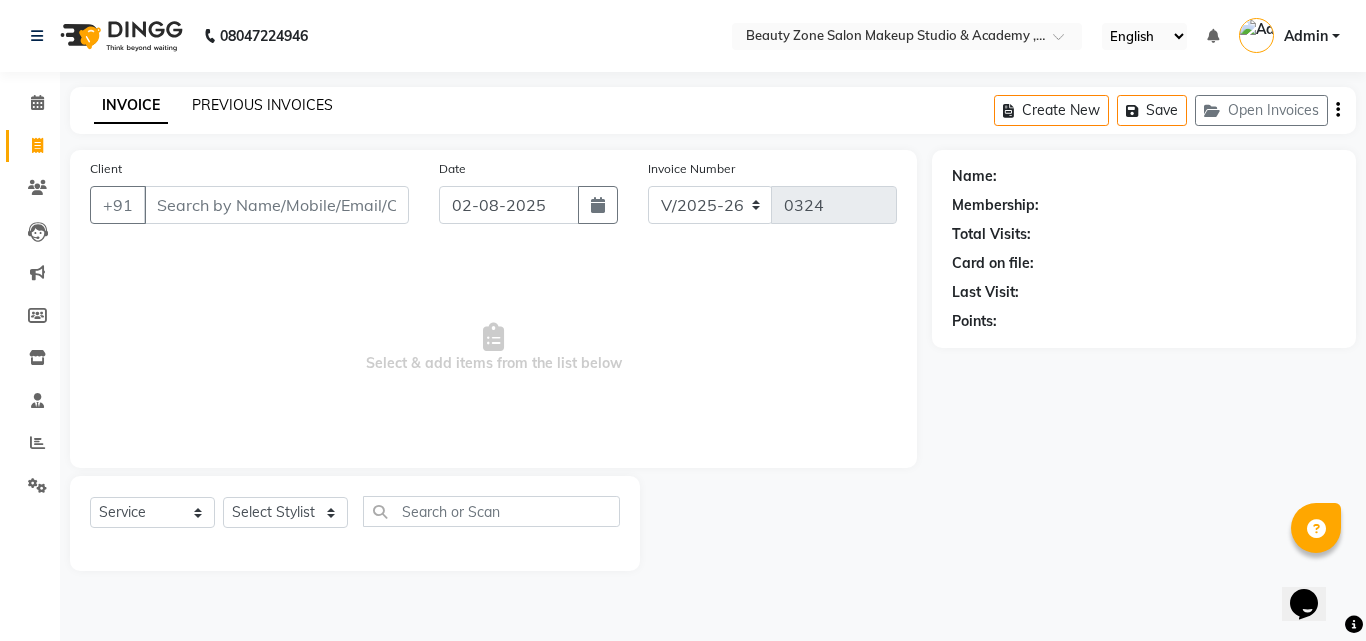 click on "PREVIOUS INVOICES" 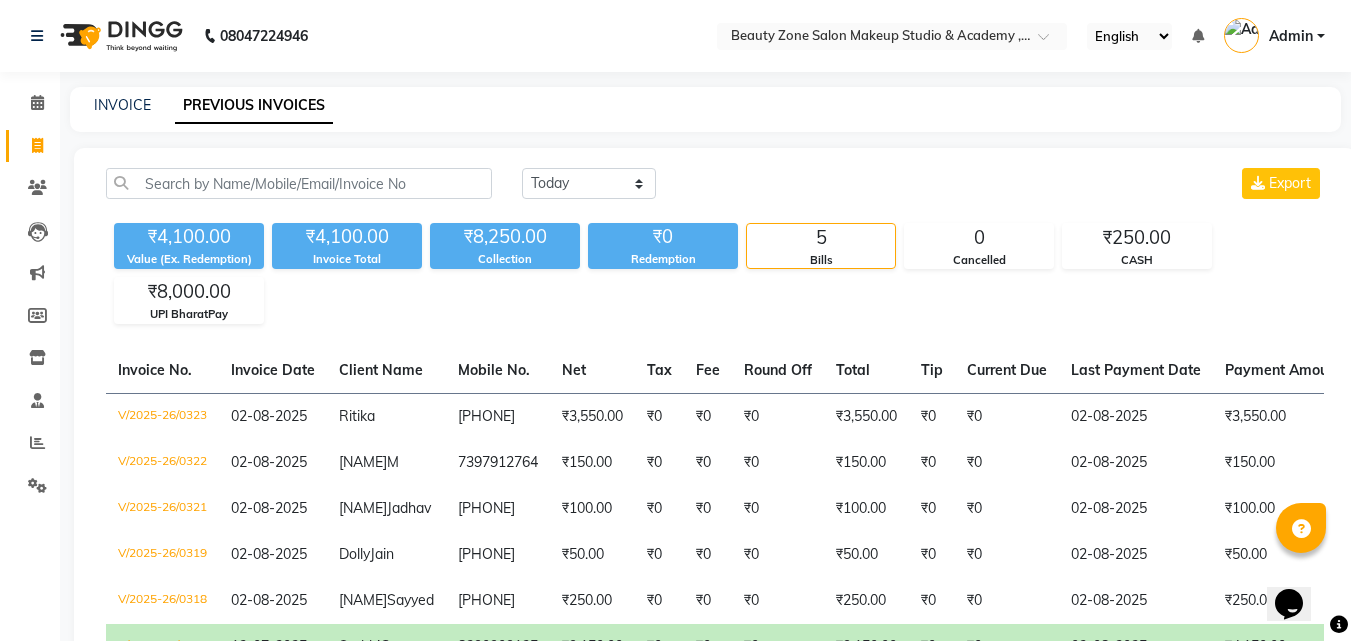 scroll, scrollTop: 193, scrollLeft: 0, axis: vertical 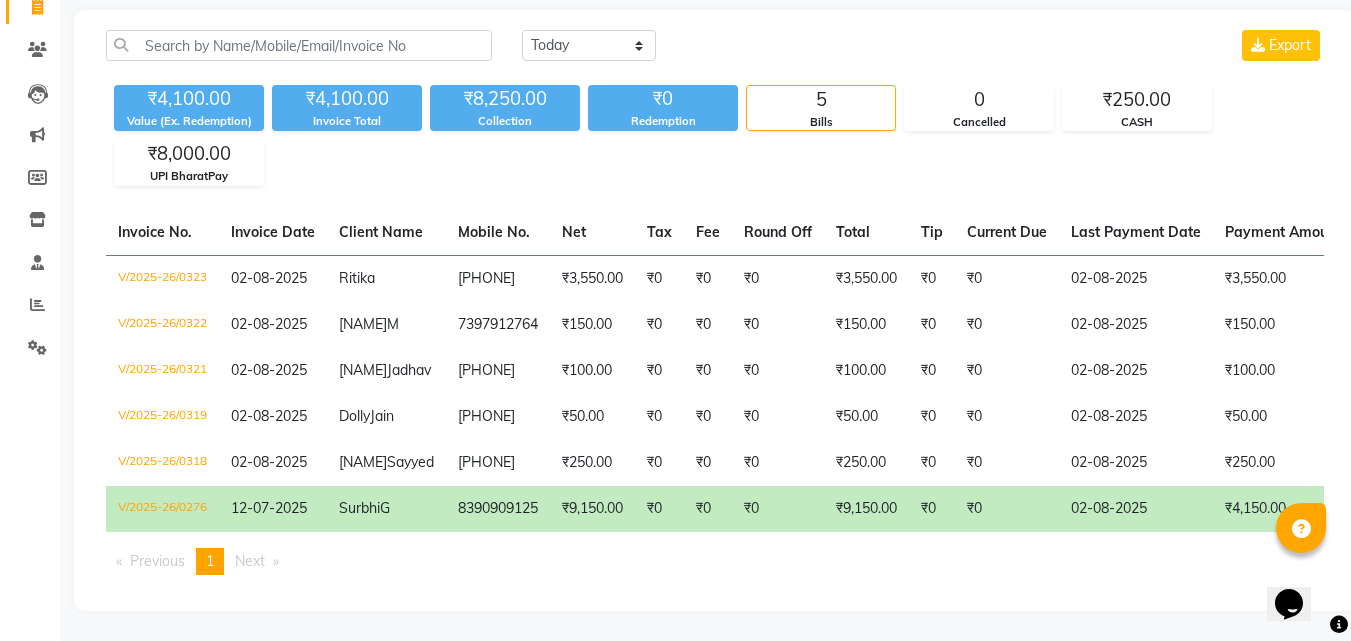 click on "Invoice No.   Invoice Date   Client Name   Mobile No.   Net   Tax   Fee   Round Off   Total   Tip   Current Due   Last Payment Date   Payment Amount   Payment Methods   Cancel Reason   Status   V/2025-26/0323  02-08-2025 Ritika   [PHONE] ₹3,550.00 ₹0  ₹0  ₹0 ₹3,550.00 ₹0 ₹0 02-08-2025 ₹3,550.00  UPI BharatPay - PAID  V/2025-26/0322  02-08-2025 Sharadha  M [PHONE] ₹150.00 ₹0  ₹0  ₹0 ₹150.00 ₹0 ₹0 02-08-2025 ₹150.00  UPI BharatPay - PAID  V/2025-26/0321  02-08-2025 Adrata  Jadhav [PHONE] ₹100.00 ₹0  ₹0  ₹0 ₹100.00 ₹0 ₹0 02-08-2025 ₹100.00  UPI BharatPay - PAID  V/2025-26/0319  02-08-2025 Dolly  Jain [PHONE] ₹50.00 ₹0  ₹0  ₹0 ₹50.00 ₹0 ₹0 02-08-2025 ₹50.00  UPI BharatPay - PAID  V/2025-26/0318  02-08-2025 Wasia  Sayyed [PHONE] ₹250.00 ₹0  ₹0  ₹0 ₹250.00 ₹0 ₹0 02-08-2025 ₹250.00  CASH - PAID  V/2025-26/0276  12-07-2025 Surbhi  G [PHONE] ₹9,150.00 ₹0  ₹0  ₹0 ₹9,150.00 ₹0 ₹0 02-08-2025 ₹4,150.00  - 1" 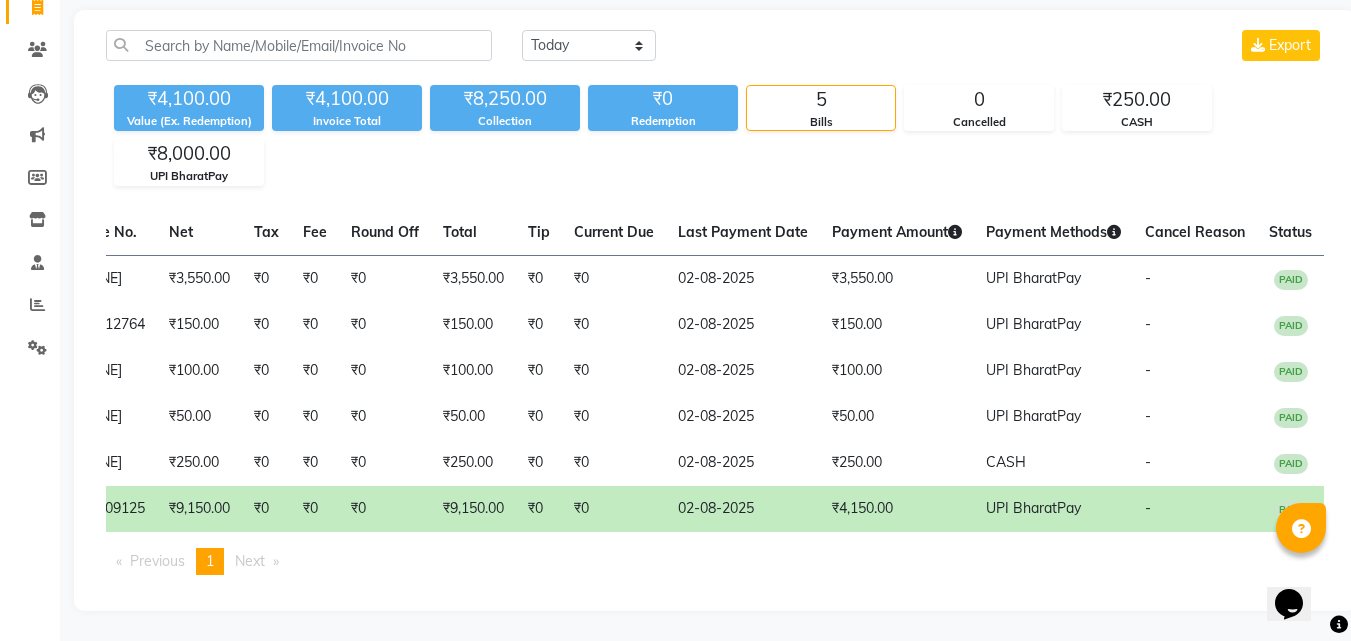 scroll, scrollTop: 0, scrollLeft: 0, axis: both 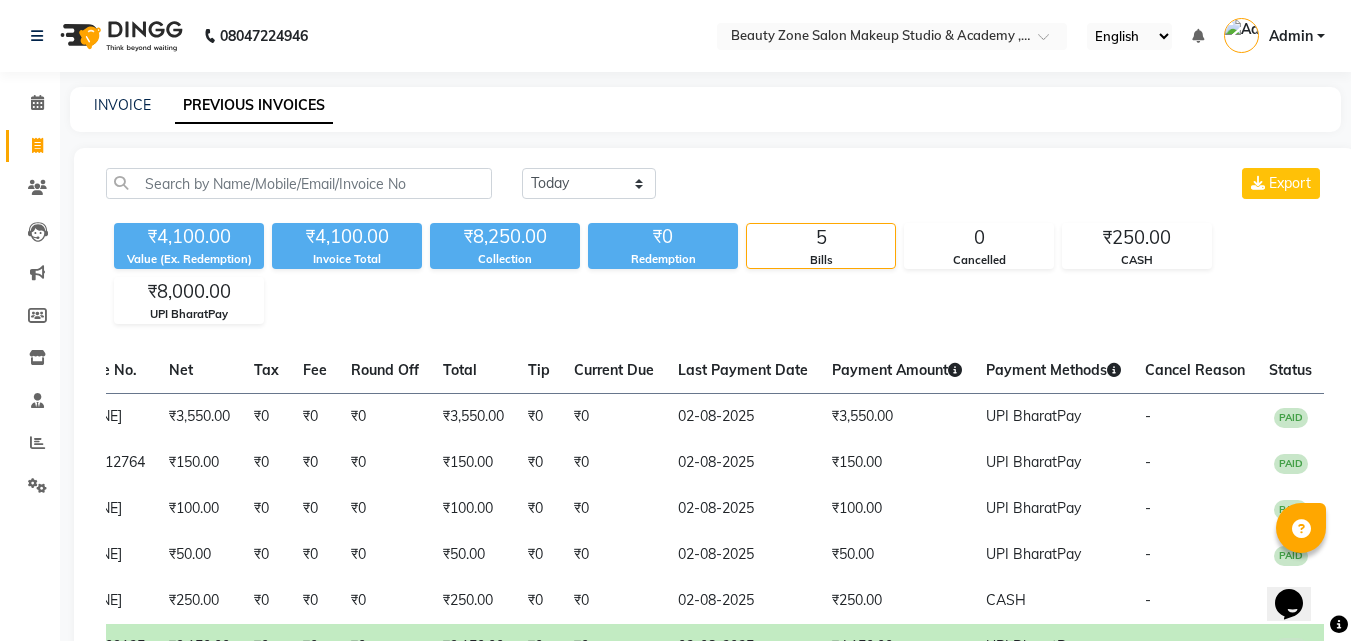 click on "INVOICE" 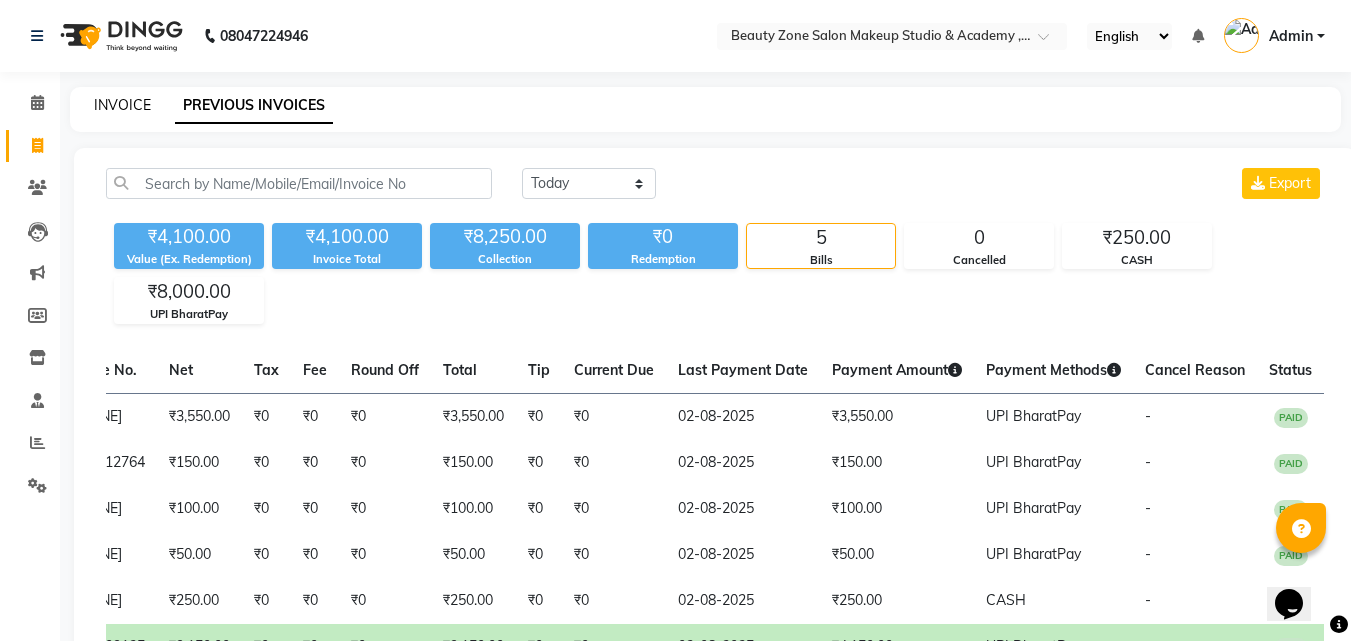 click on "INVOICE" 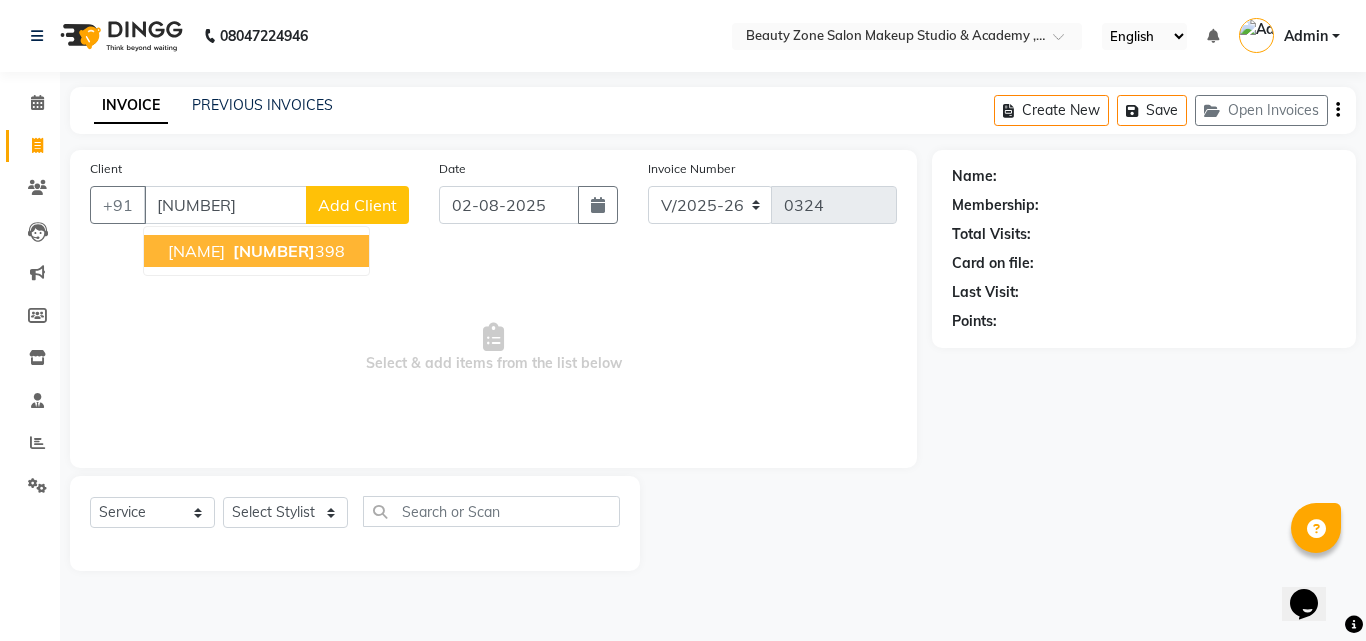 click on "[NAME] [NAME] [NUMBER]" at bounding box center [256, 251] 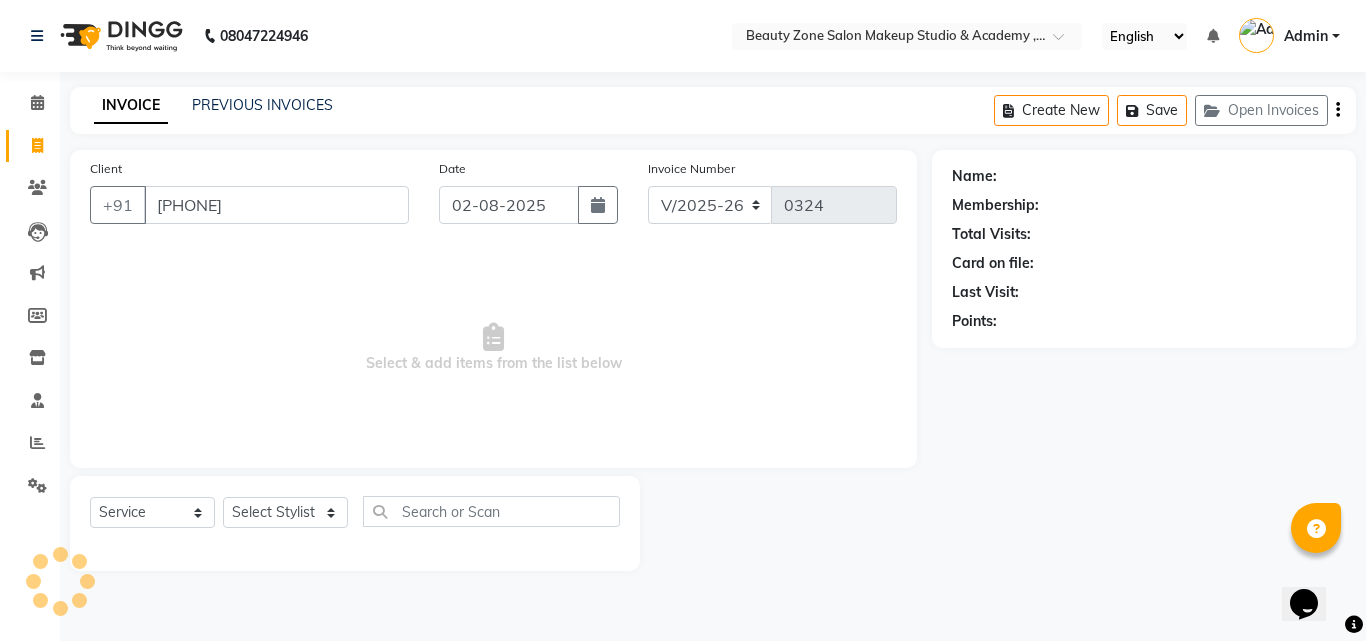 type on "[PHONE]" 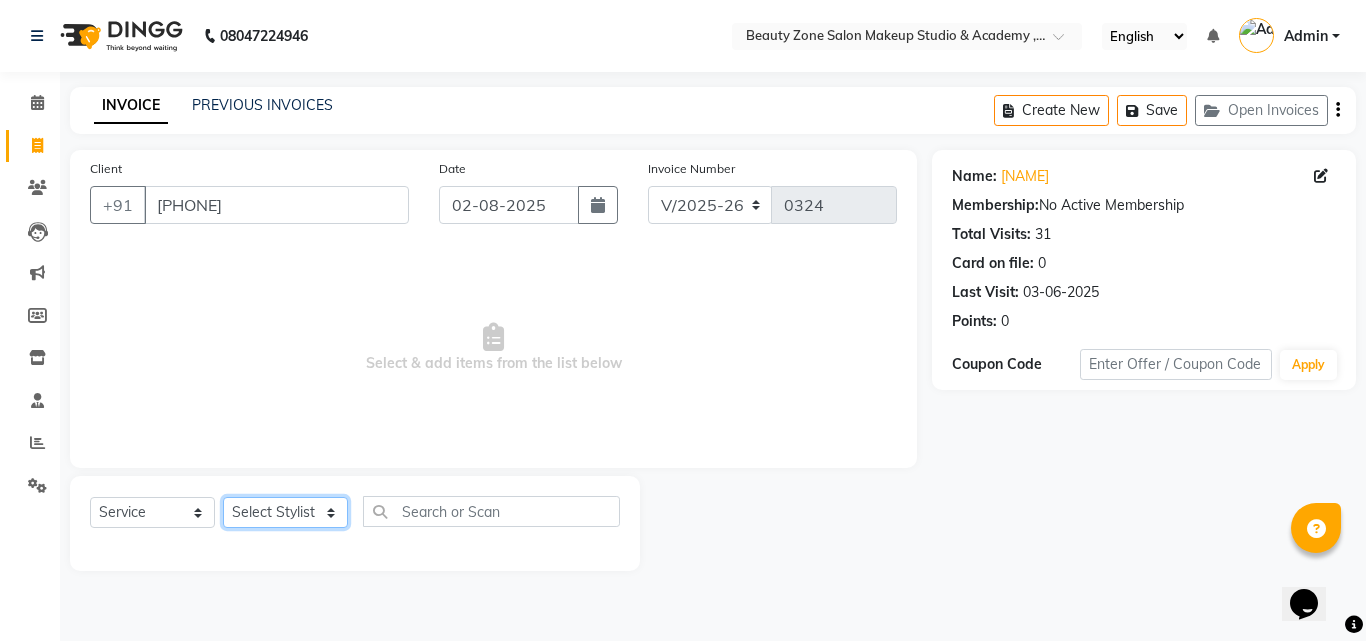click on "Select Stylist Amol Walke Meghna Meshram Shivani Eknath Khade" 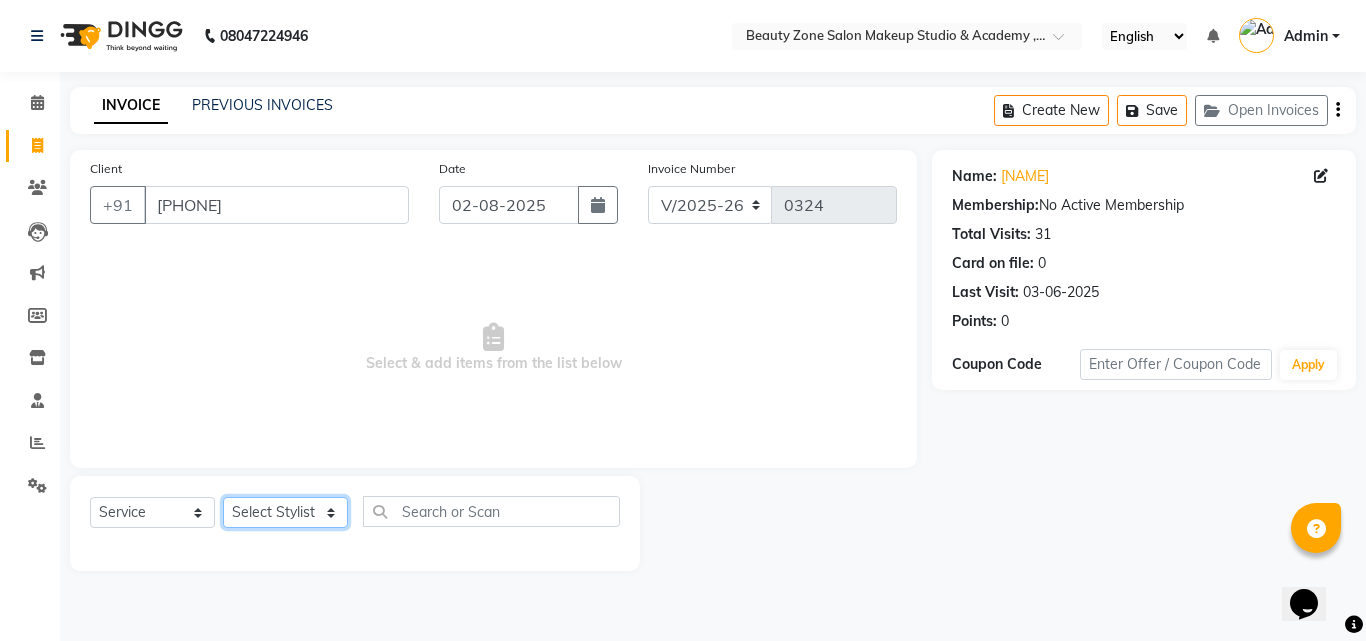 select on "26800" 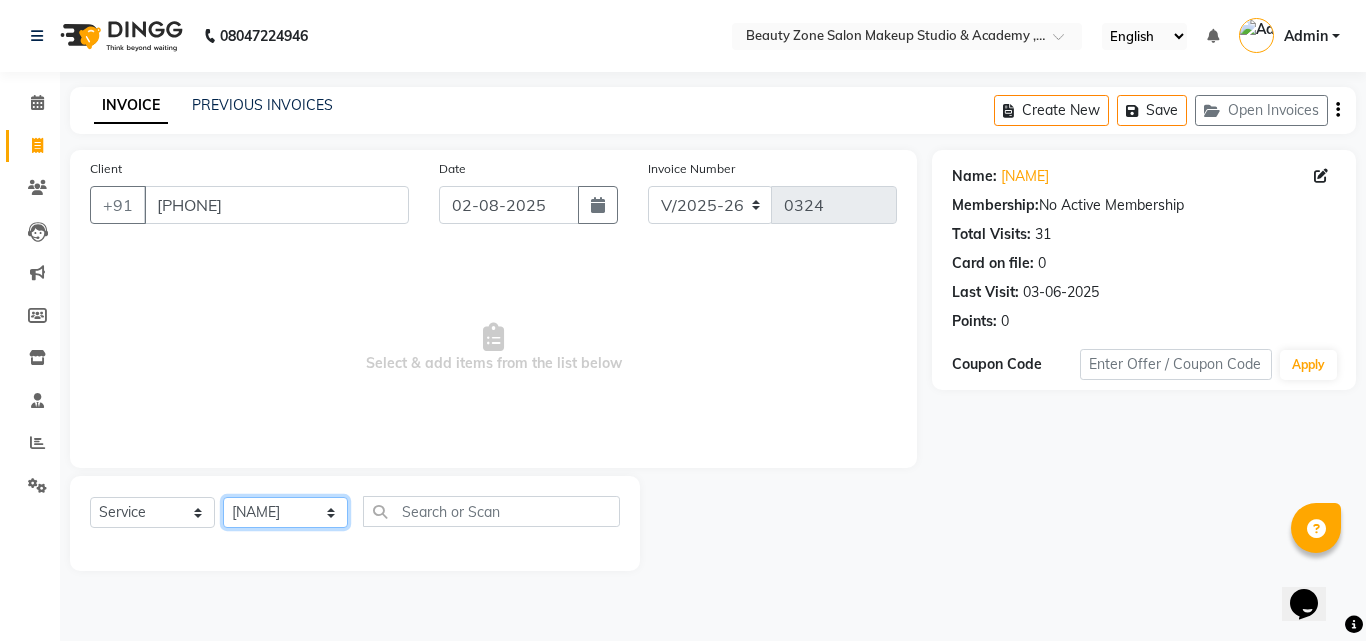 click on "Select Stylist Amol Walke Meghna Meshram Shivani Eknath Khade" 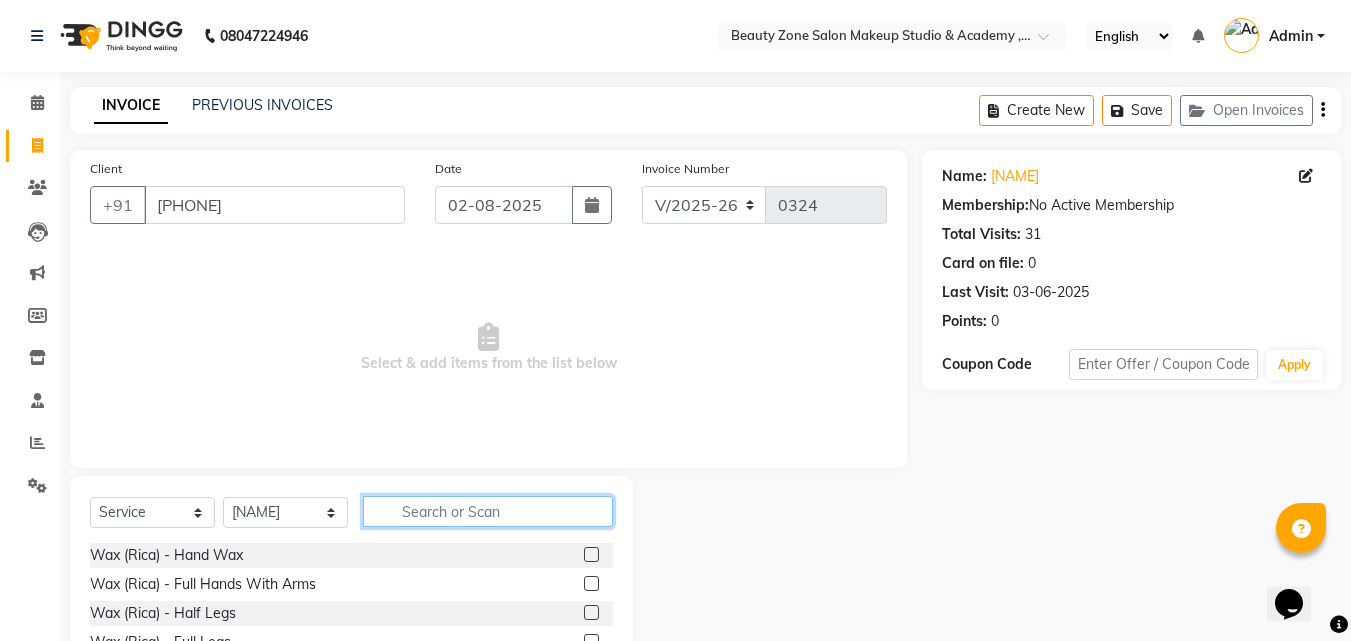 click 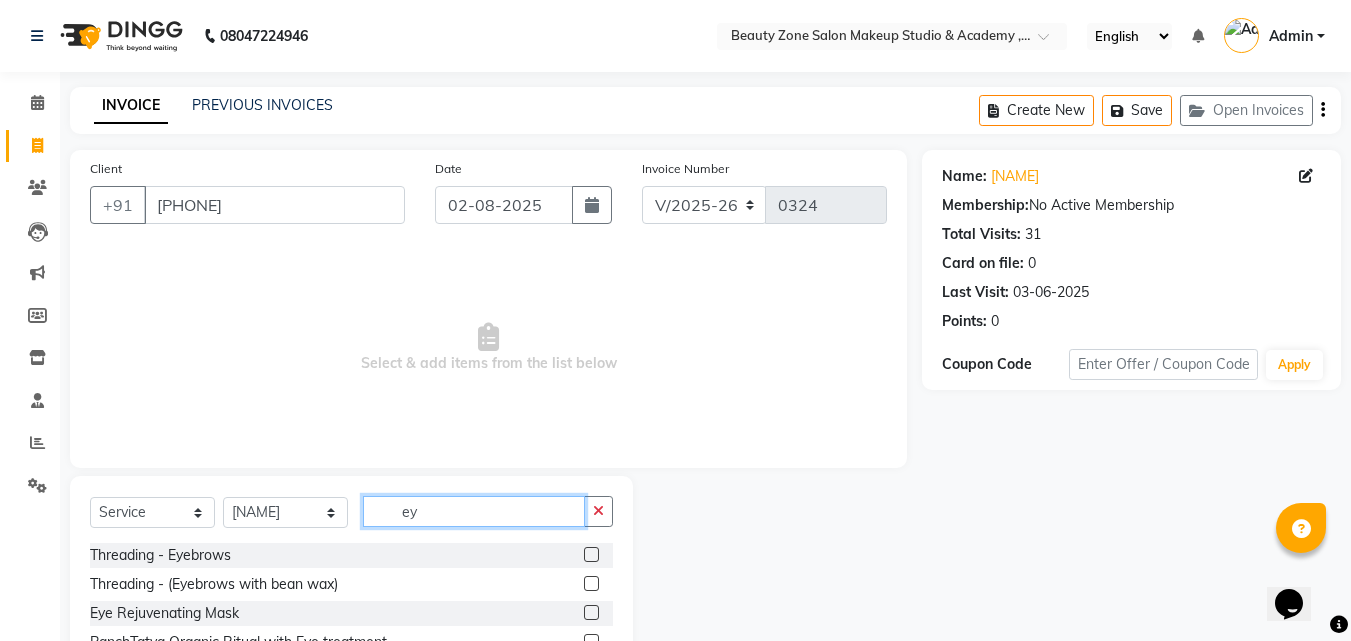 type on "ey" 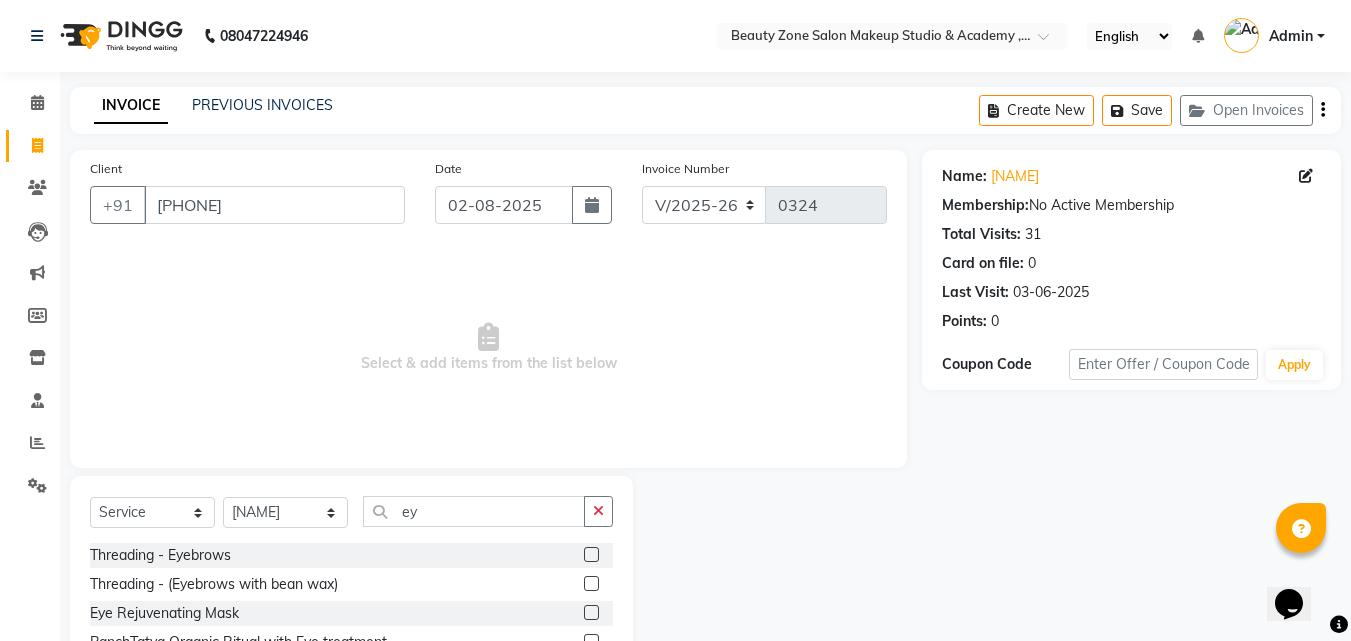 click 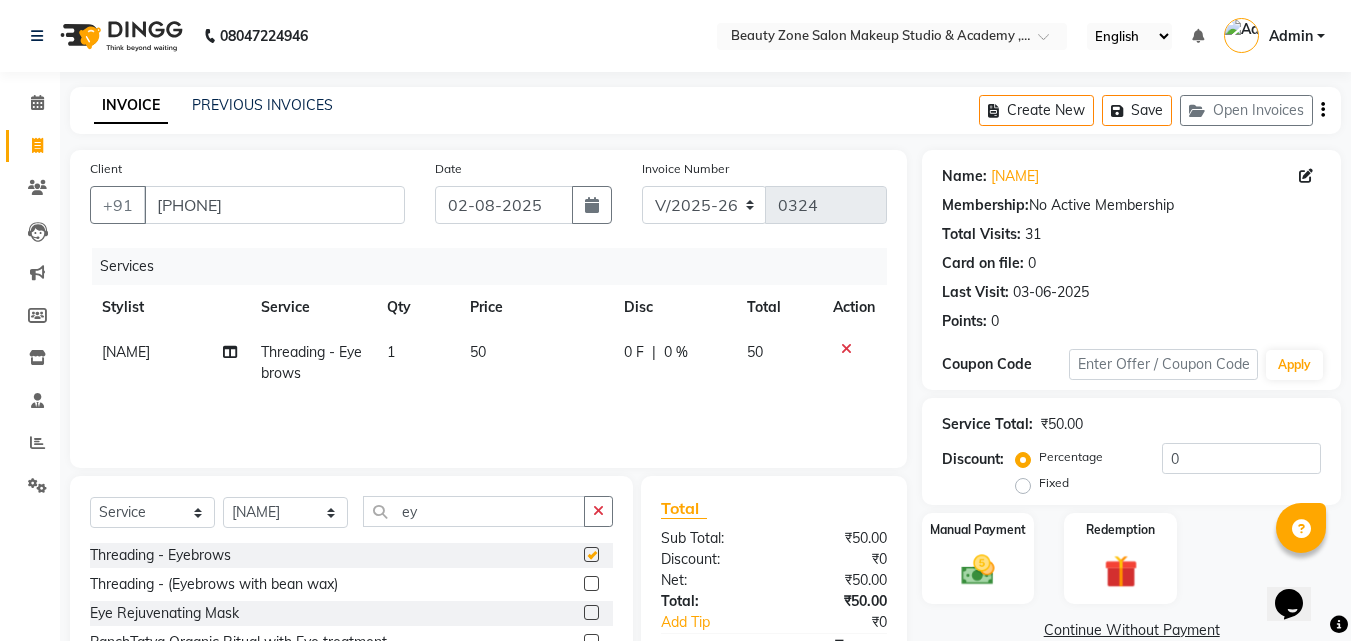 checkbox on "false" 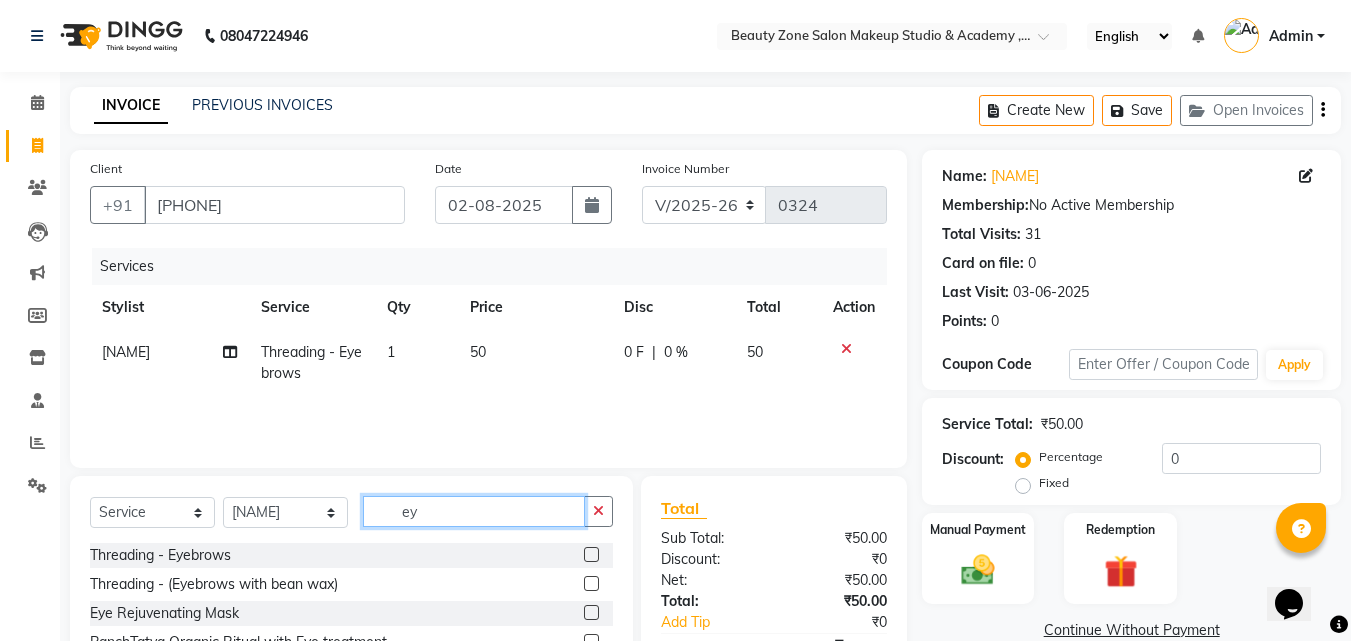 click on "ey" 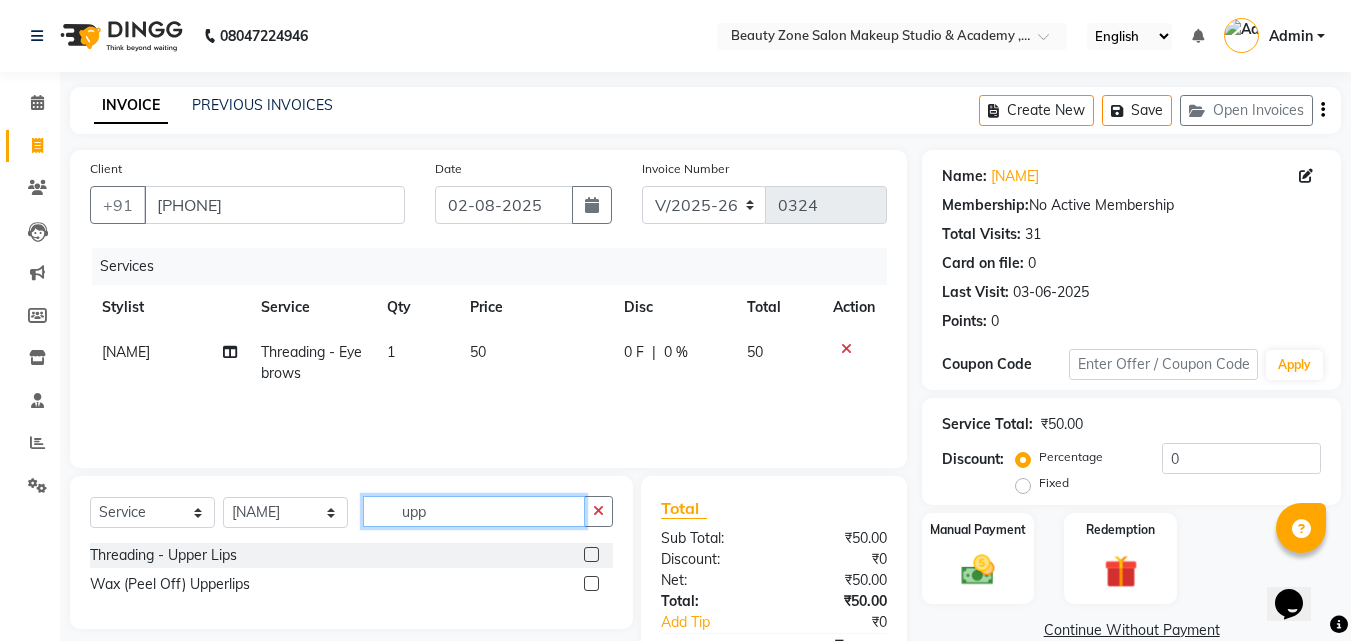 type on "upp" 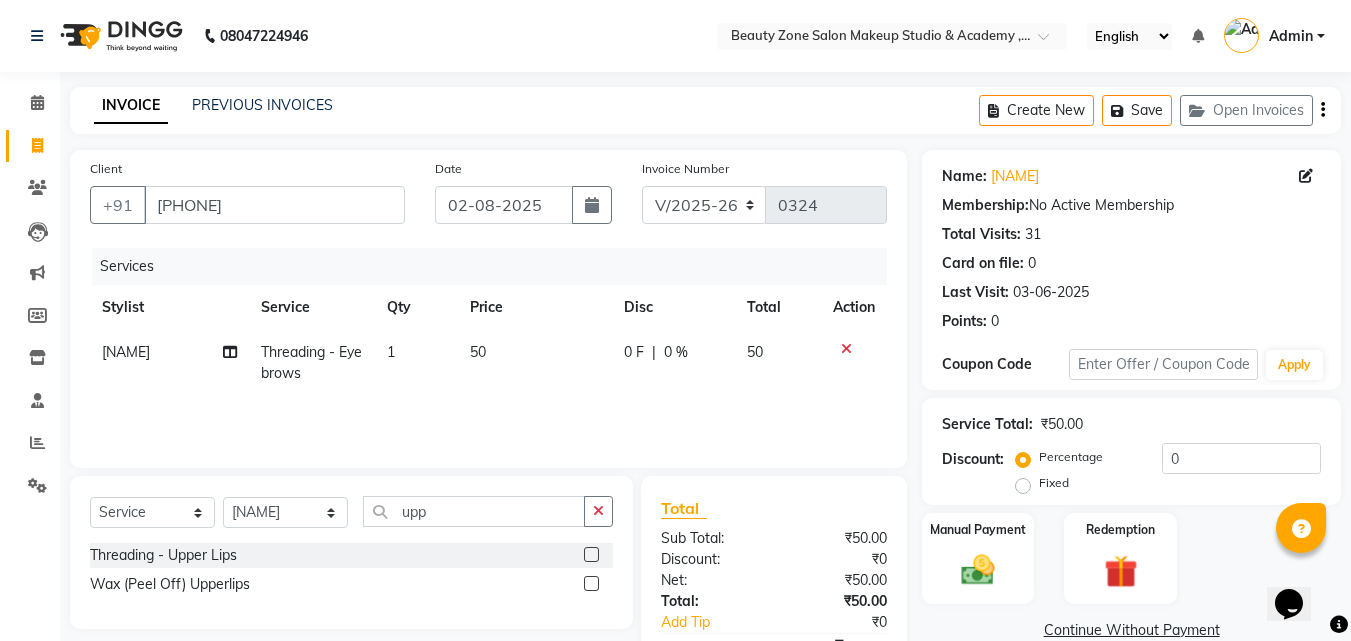 click 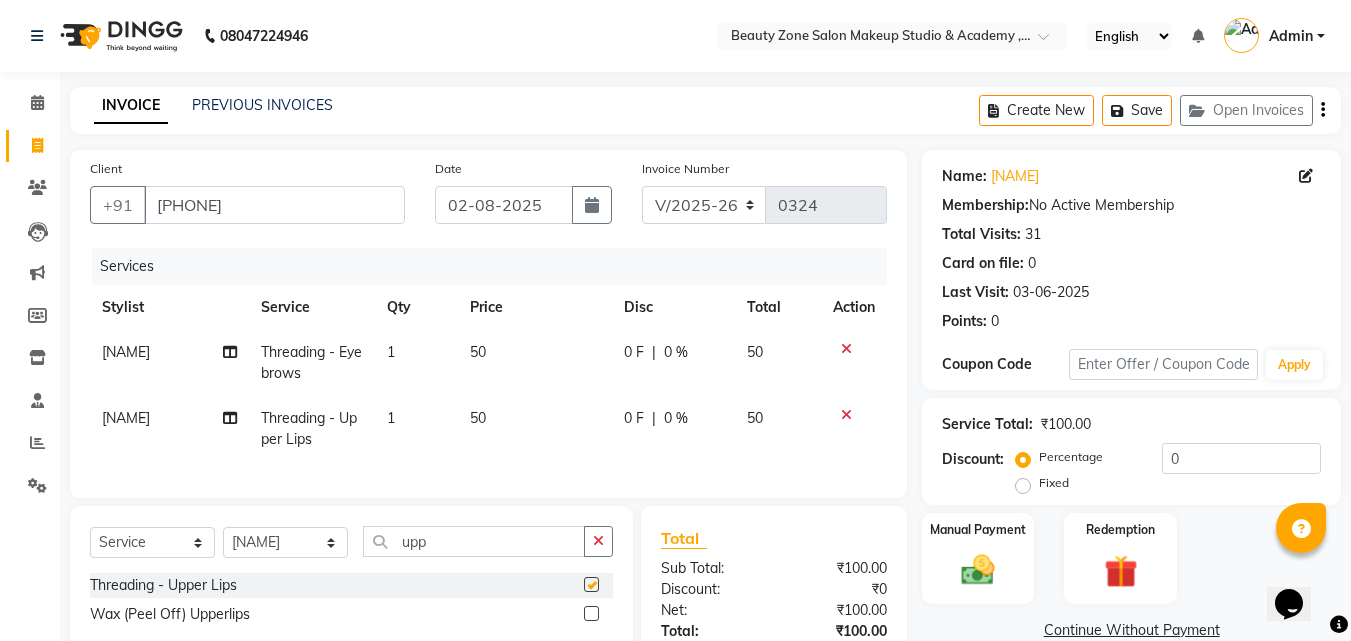 checkbox on "false" 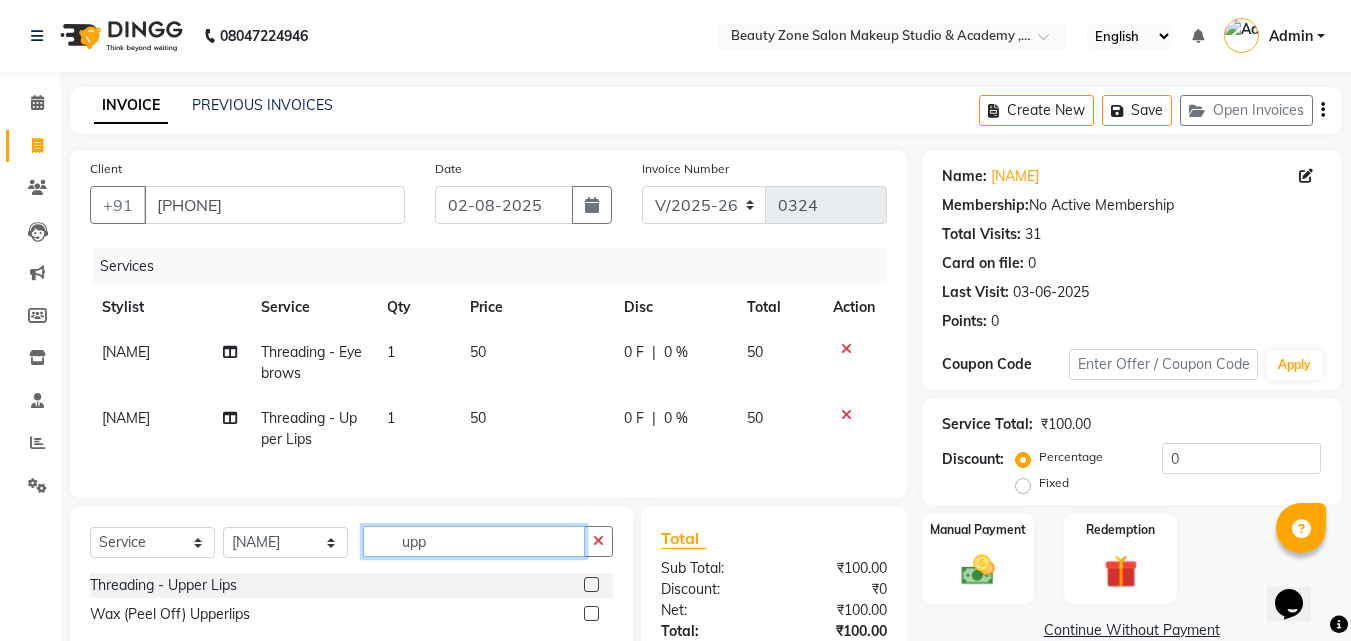 click on "upp" 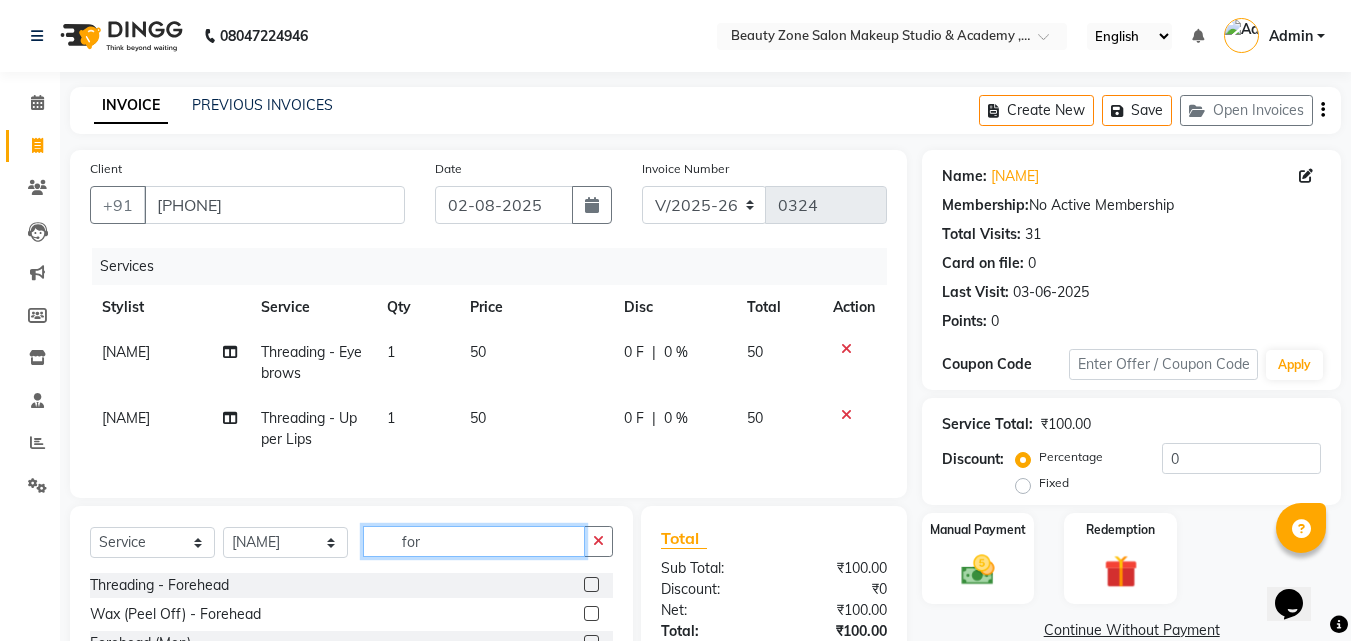 type on "for" 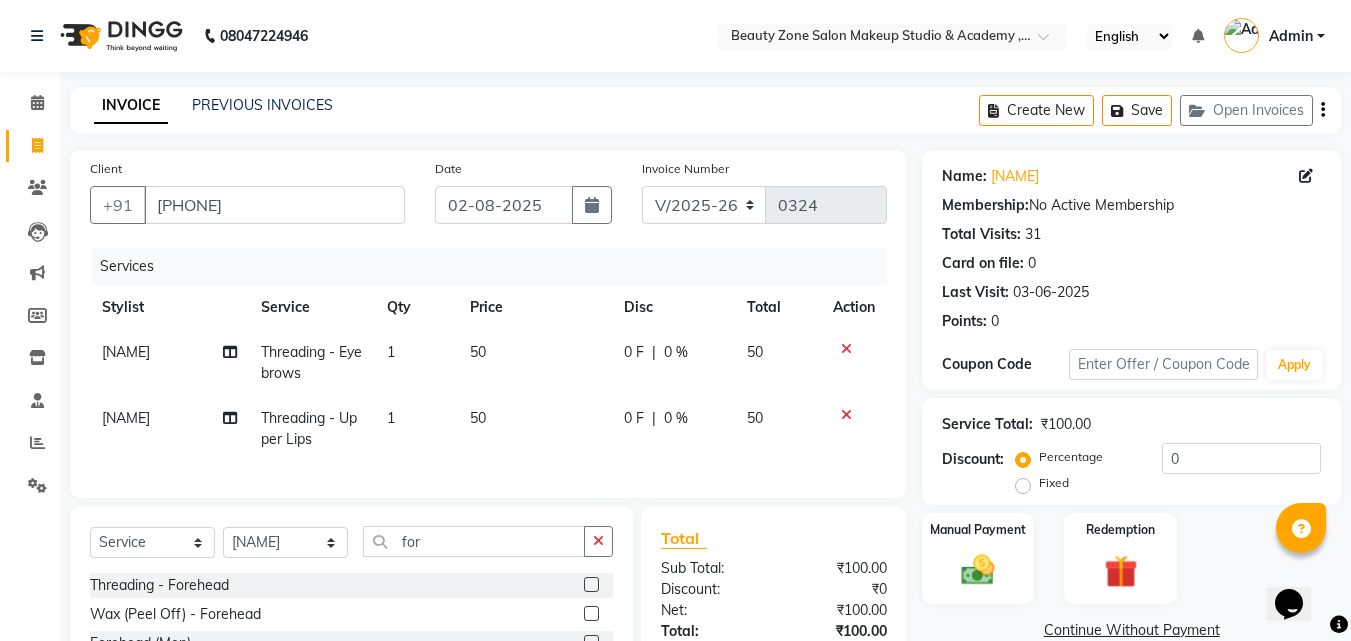 click 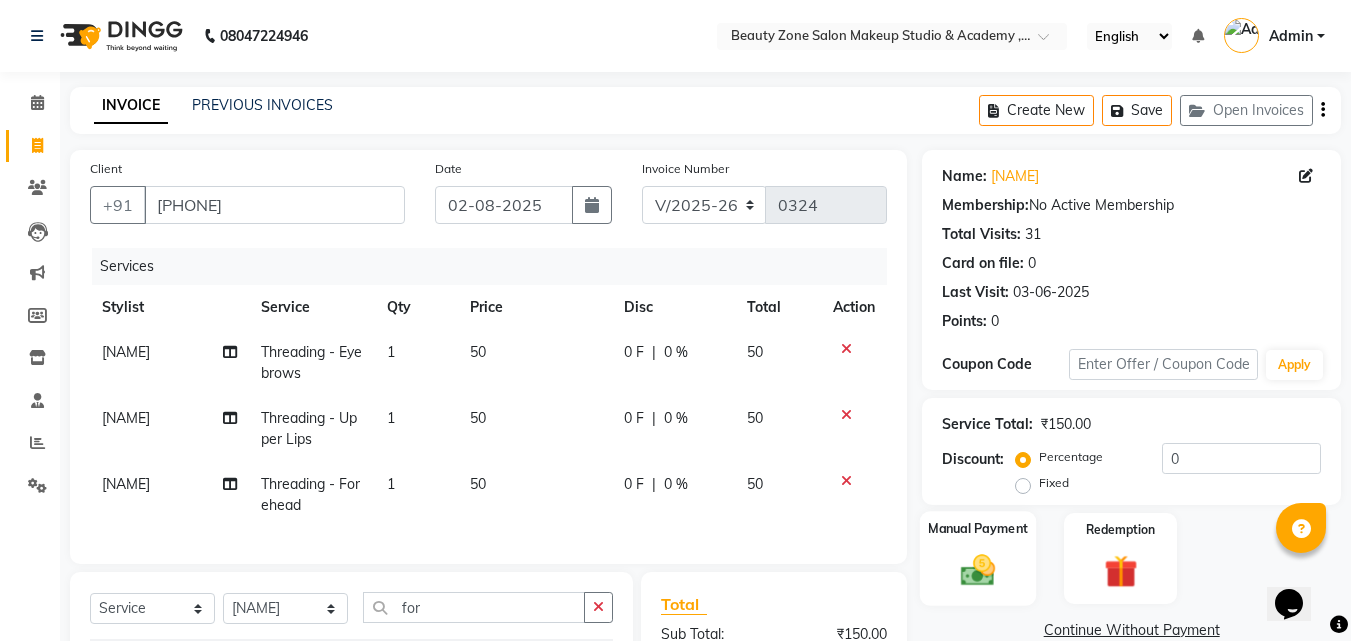 checkbox on "false" 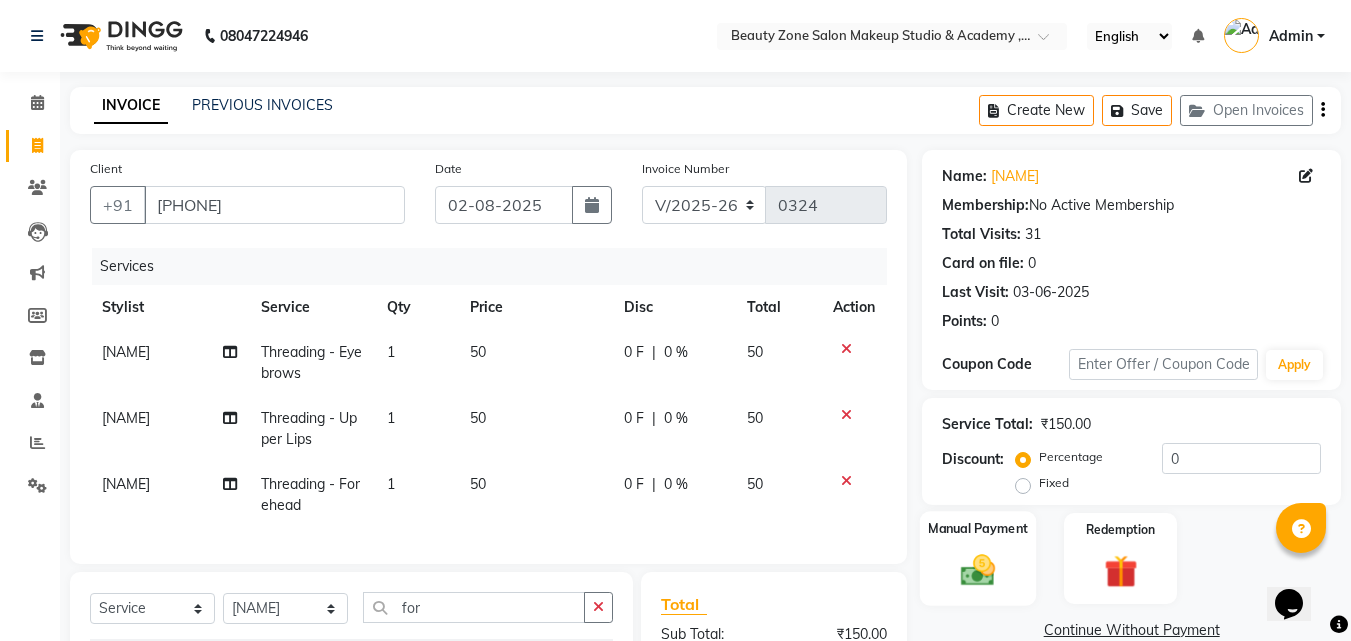 click 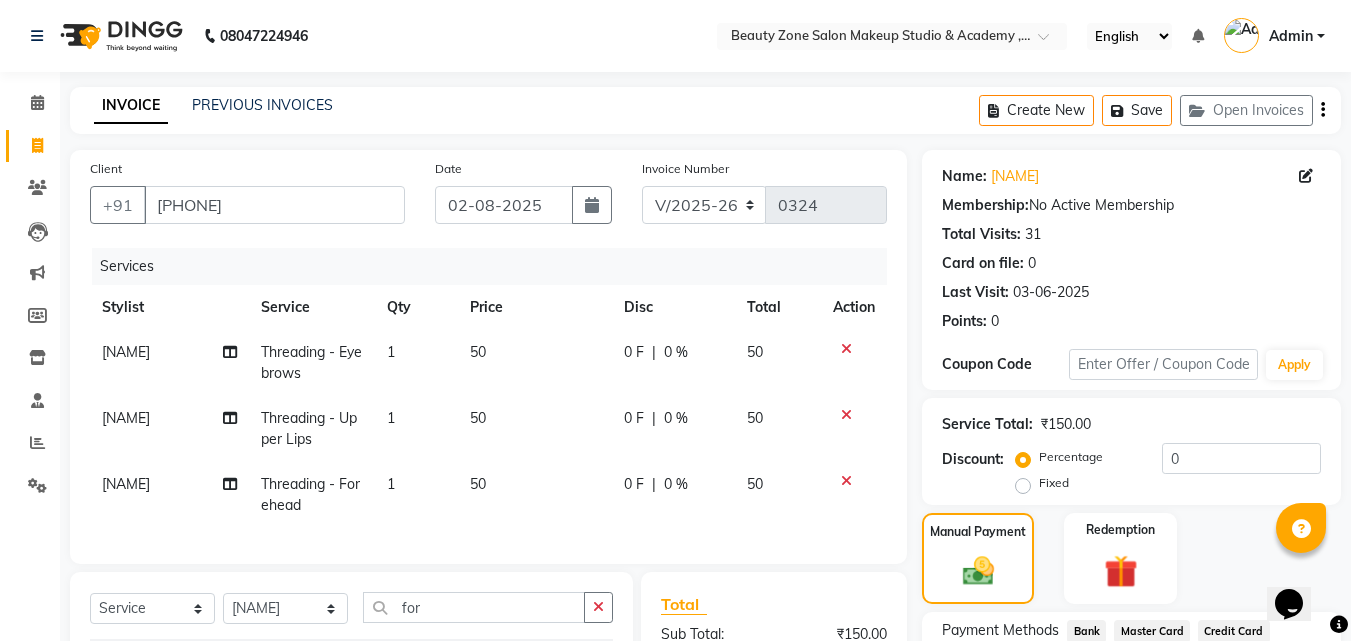 scroll, scrollTop: 228, scrollLeft: 0, axis: vertical 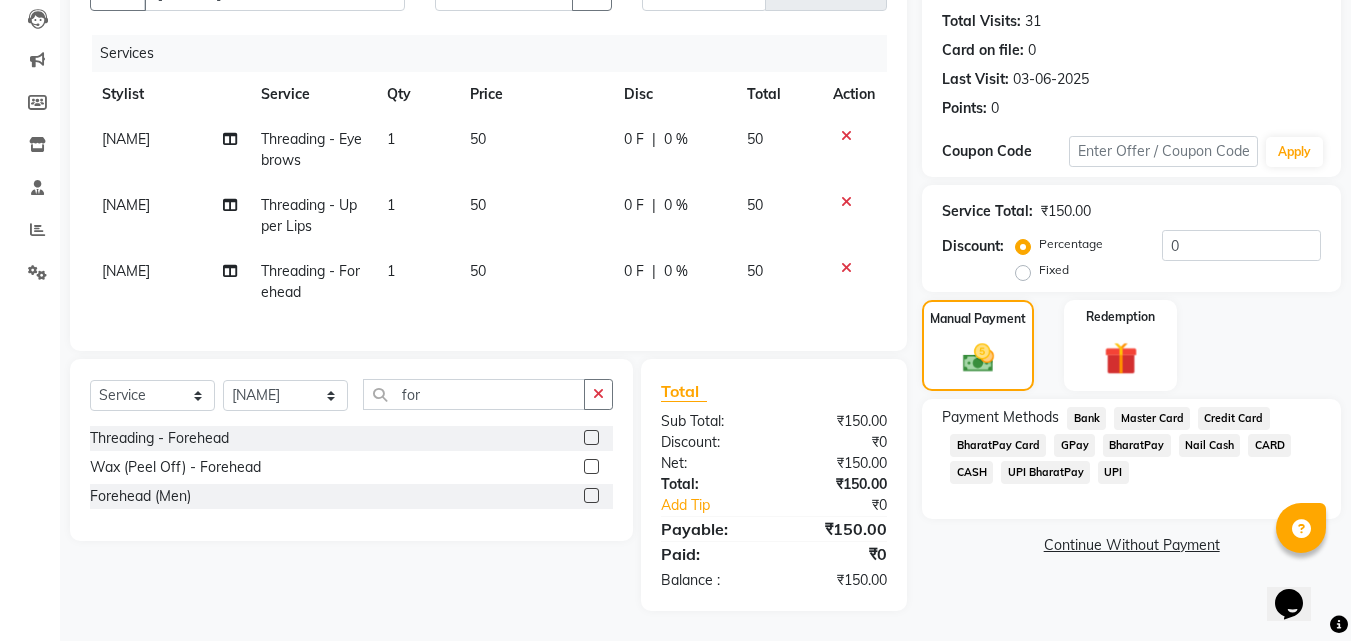 click on "UPI BharatPay" 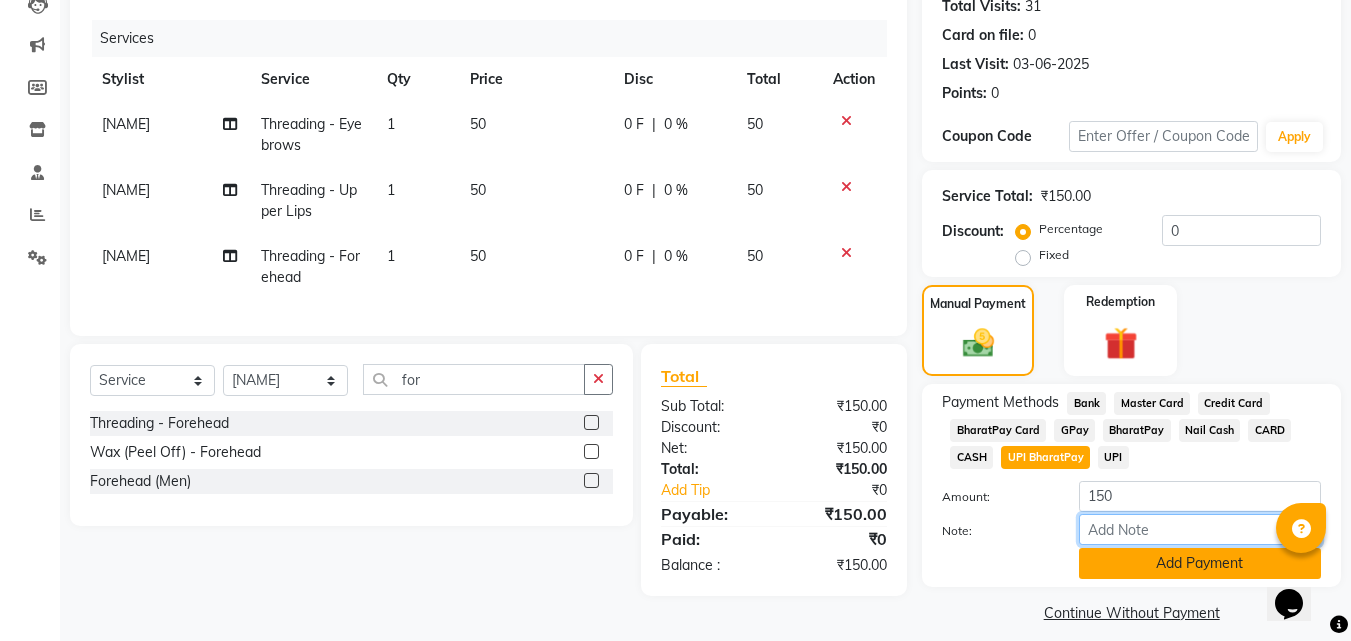 drag, startPoint x: 1200, startPoint y: 544, endPoint x: 1188, endPoint y: 565, distance: 24.186773 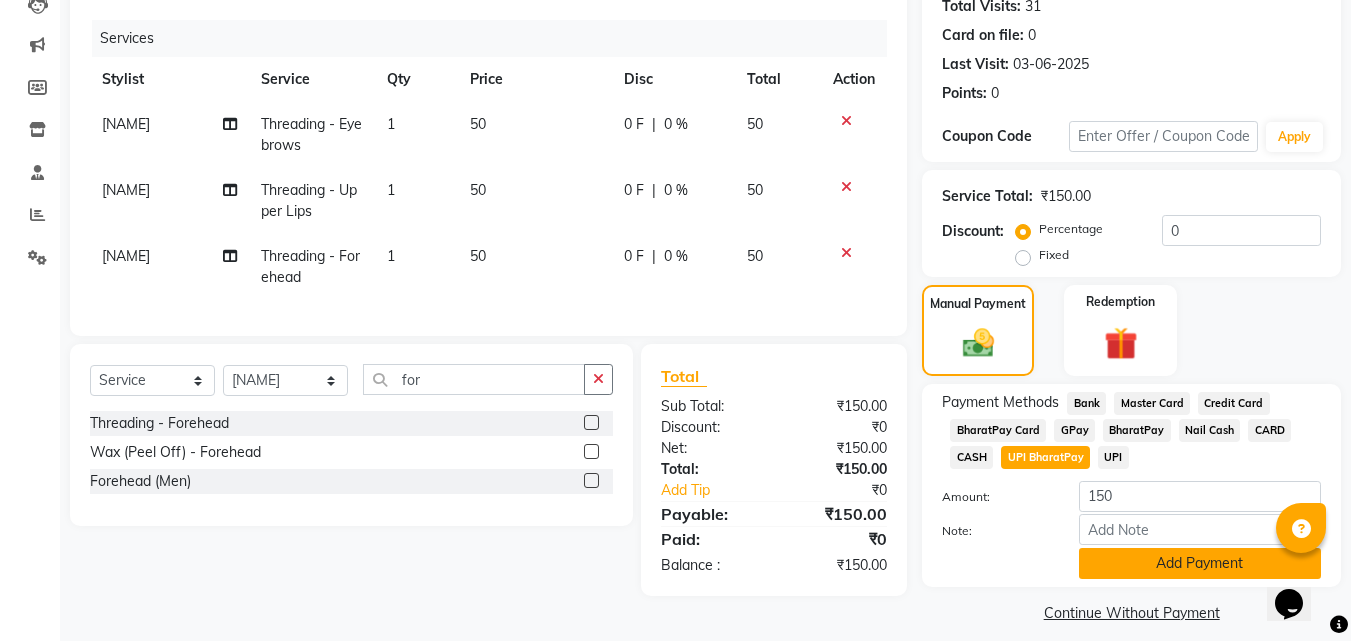 click on "Add Payment" 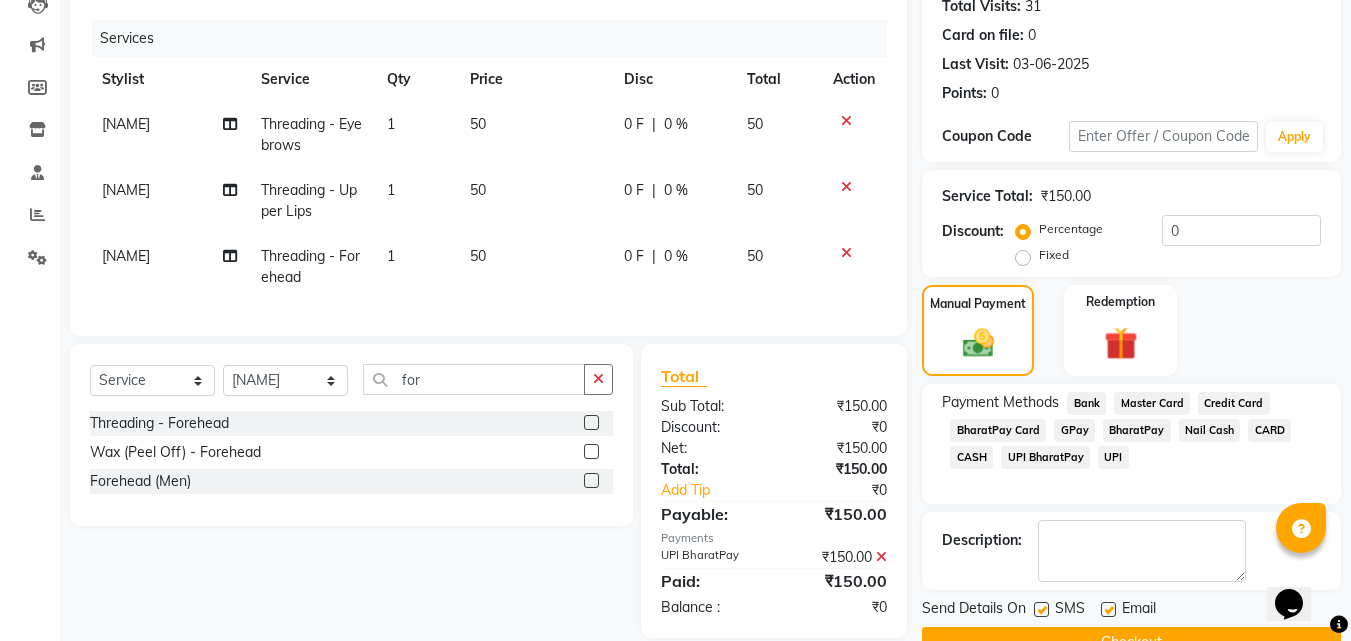click 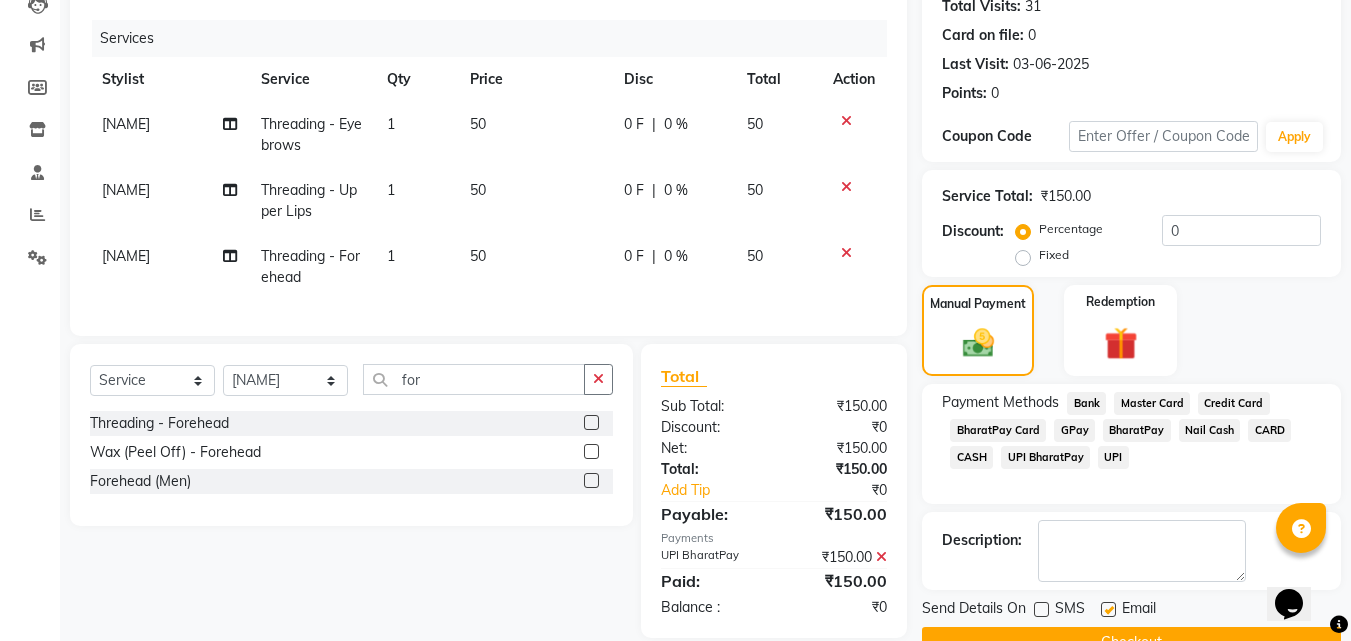 click 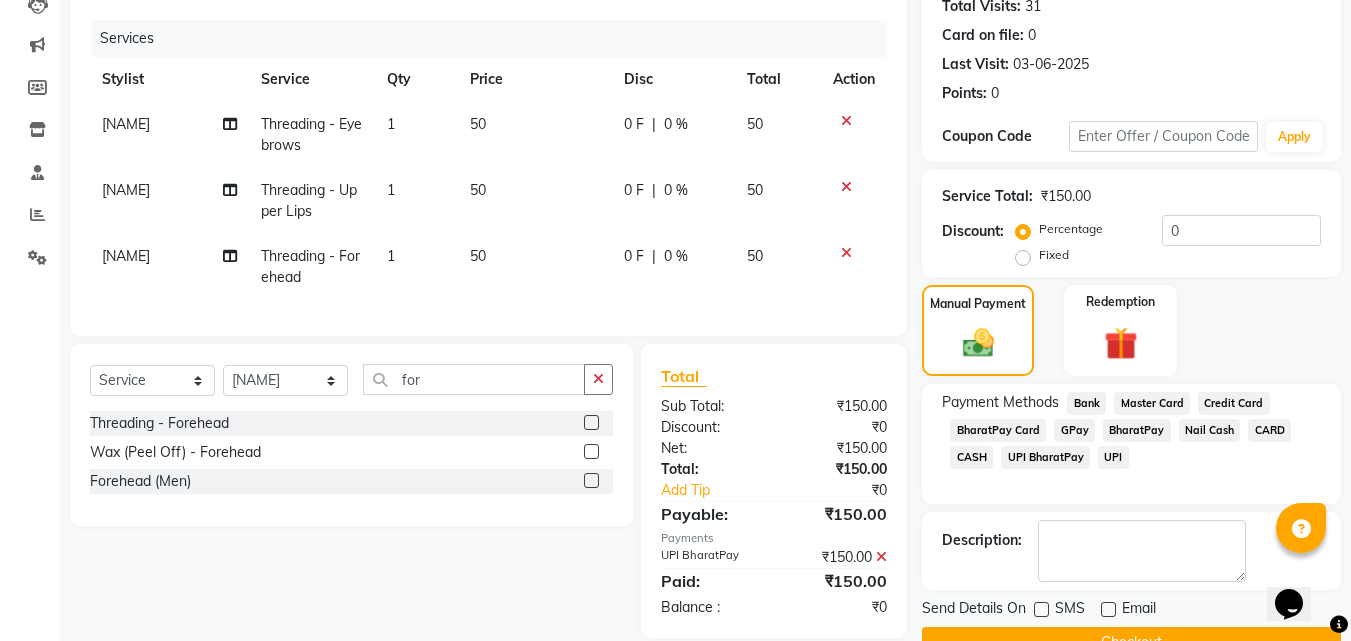 scroll, scrollTop: 275, scrollLeft: 0, axis: vertical 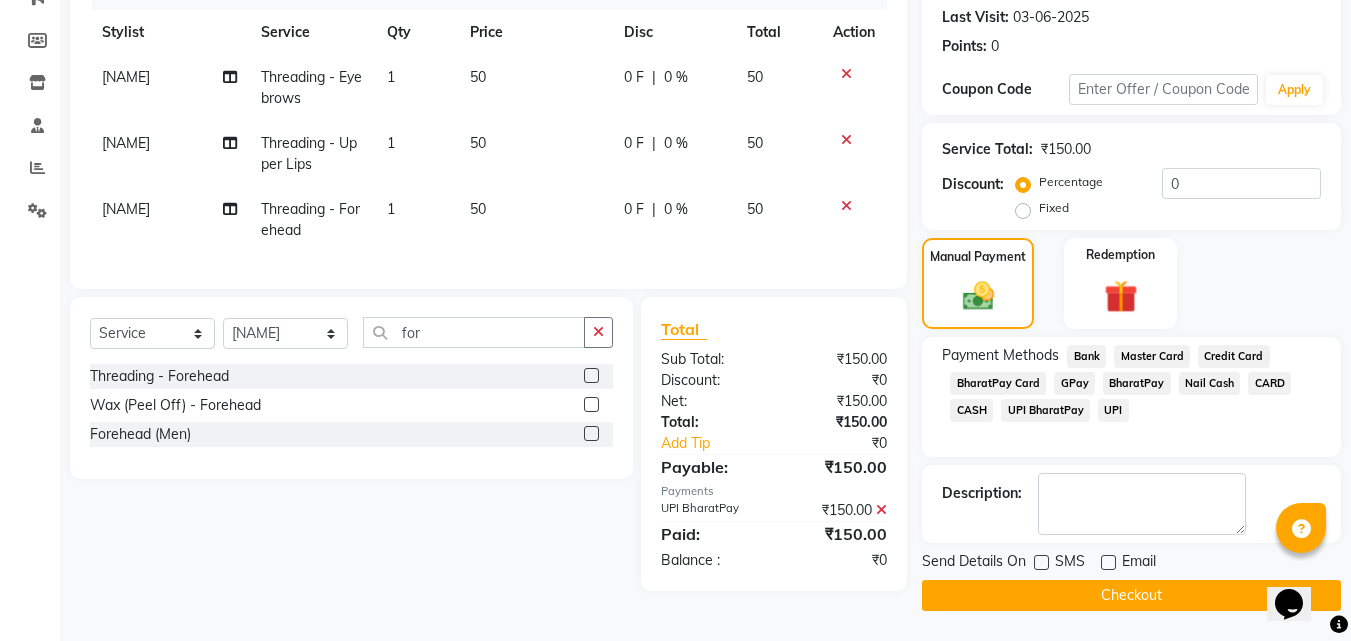 click on "Checkout" 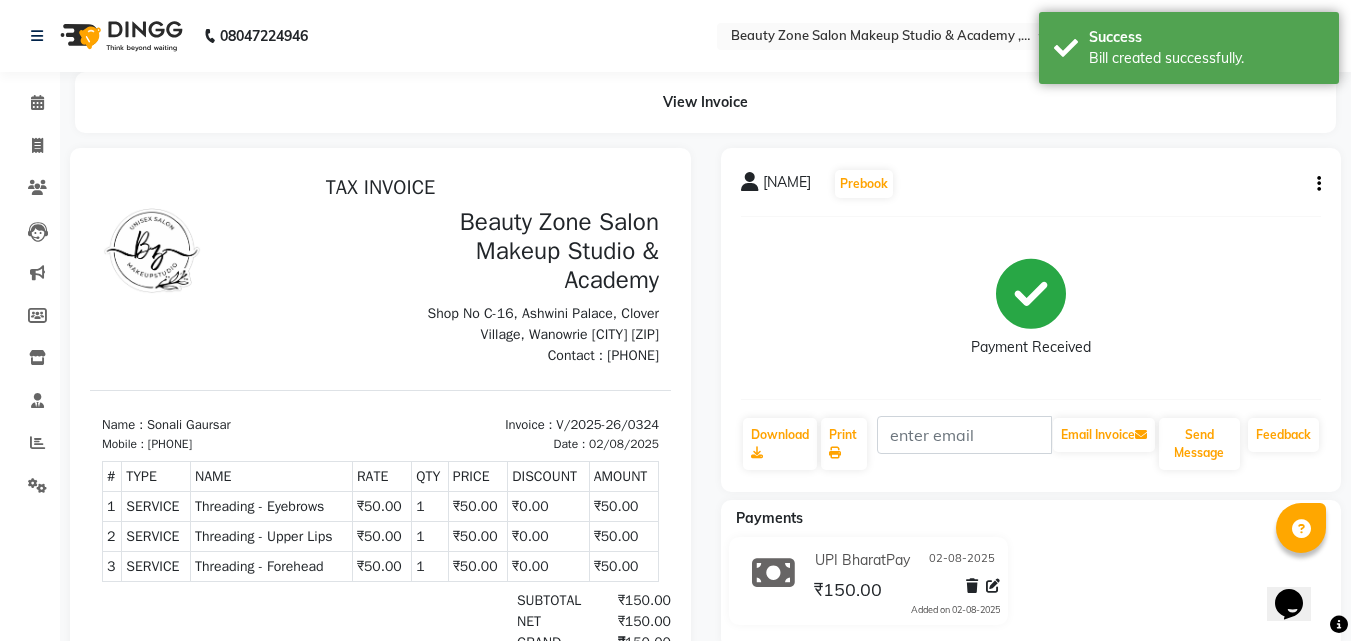 scroll, scrollTop: 0, scrollLeft: 0, axis: both 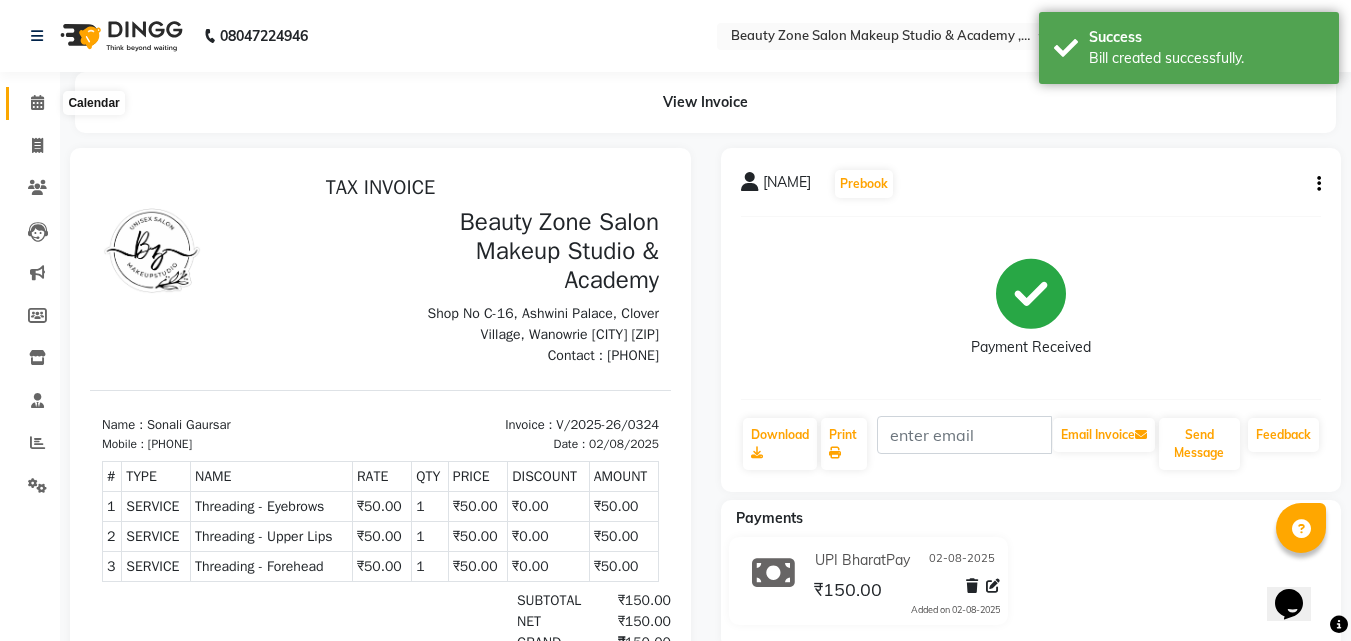 click 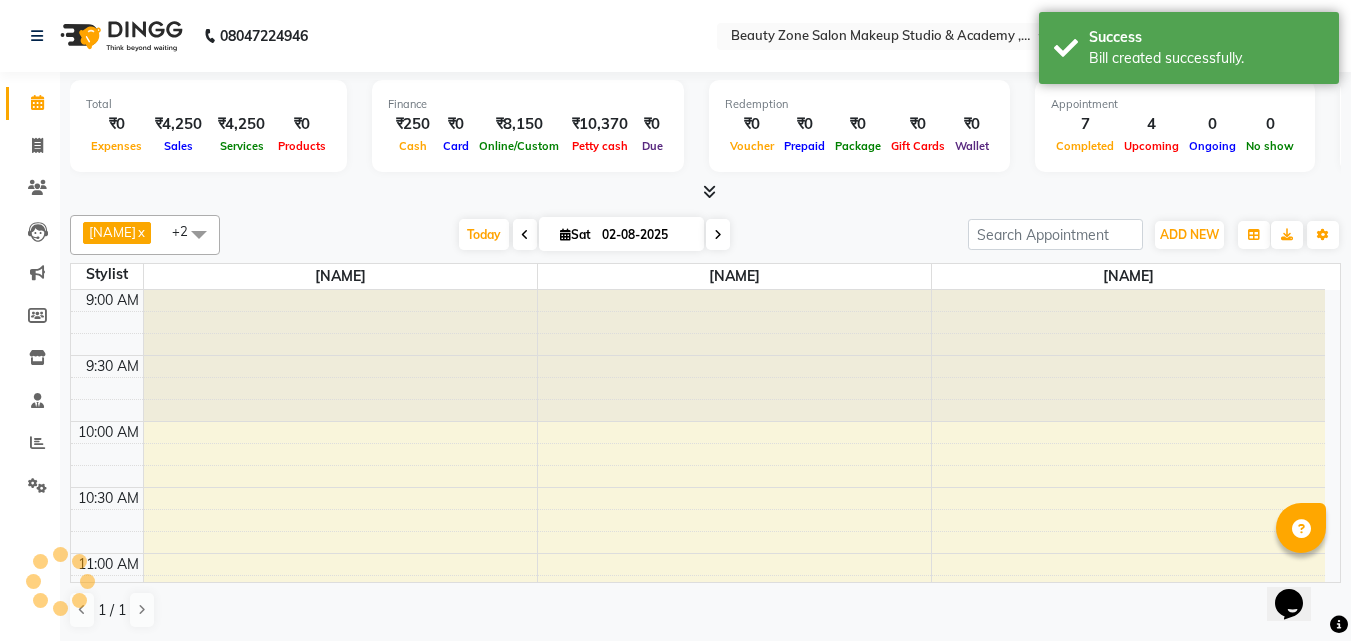 scroll, scrollTop: 1517, scrollLeft: 0, axis: vertical 